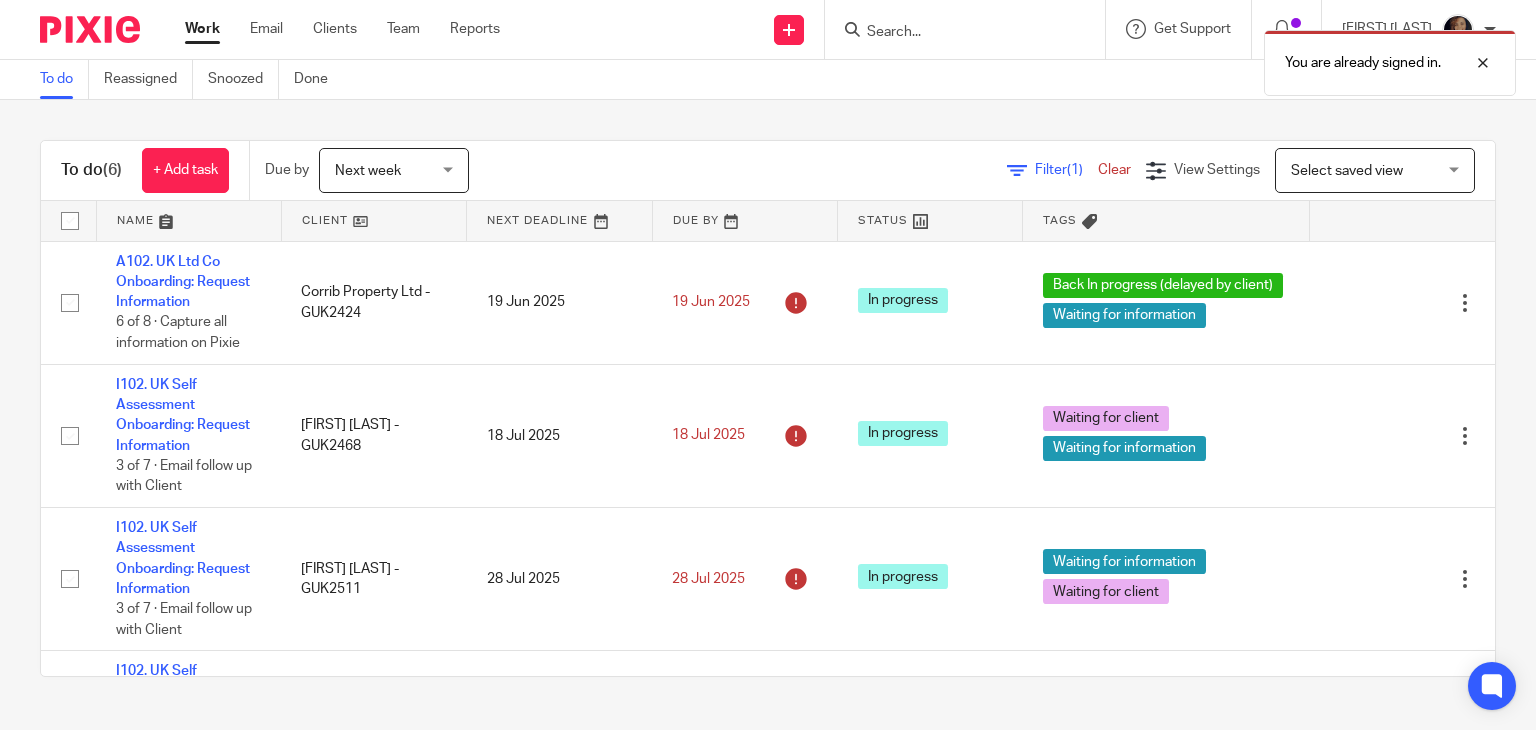 scroll, scrollTop: 0, scrollLeft: 0, axis: both 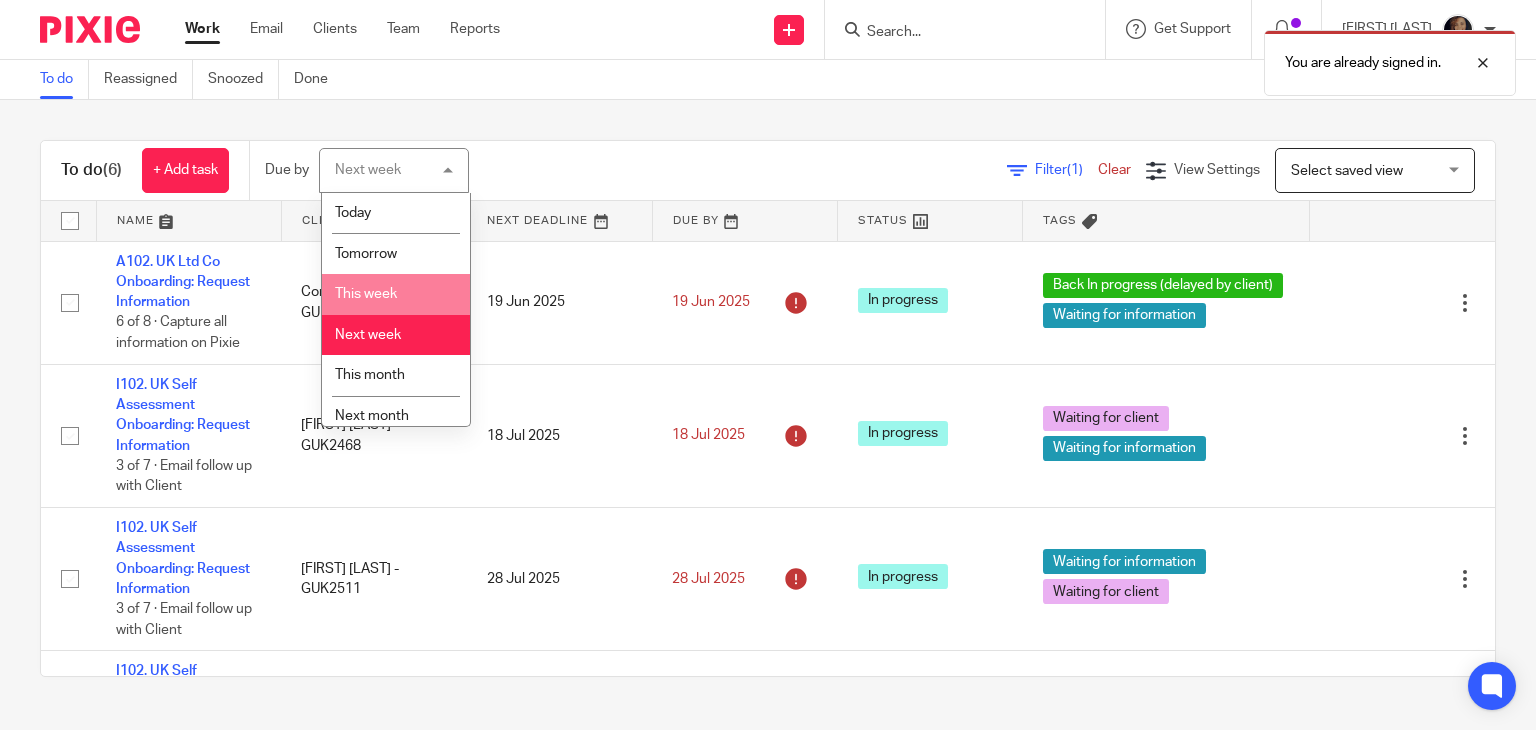 click on "This week" at bounding box center (396, 294) 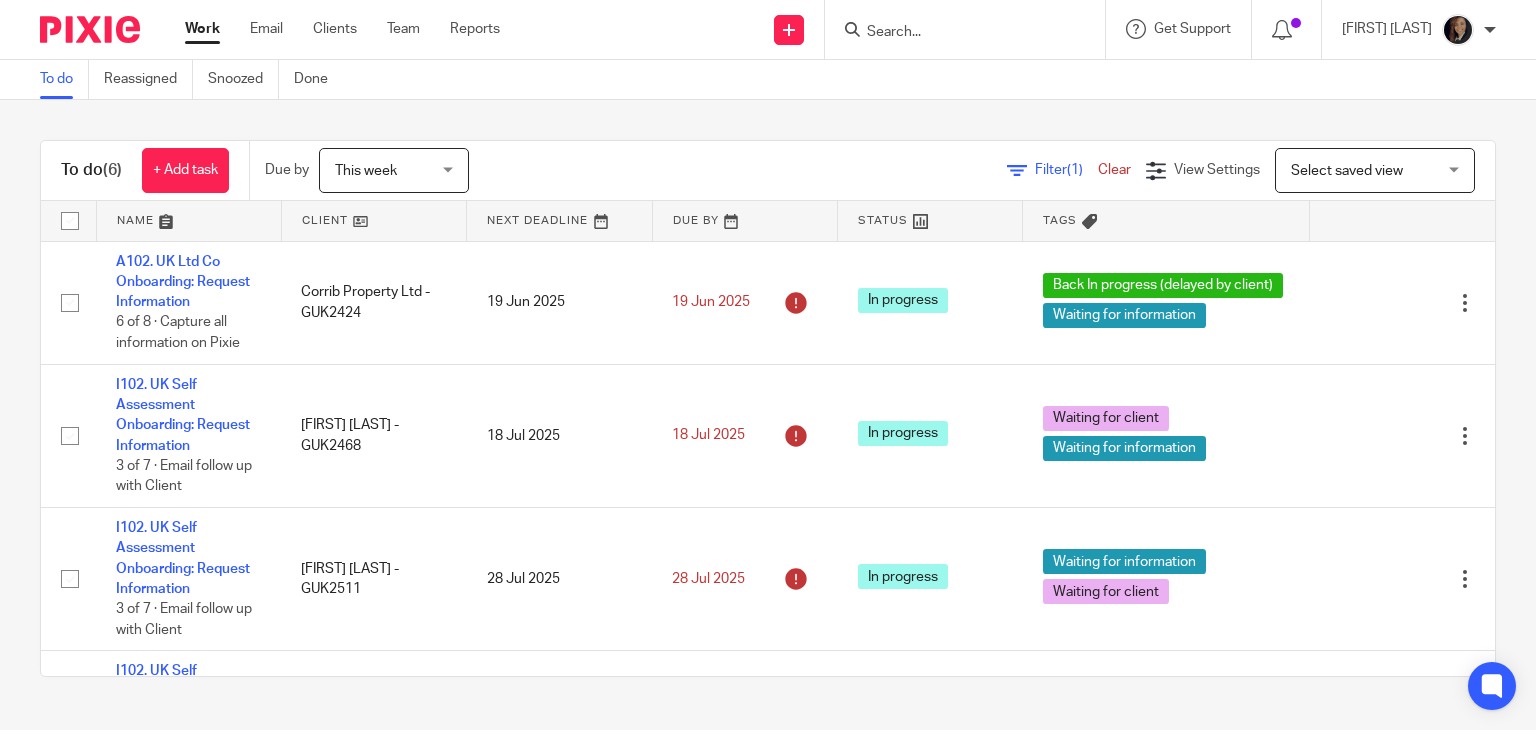 scroll, scrollTop: 0, scrollLeft: 0, axis: both 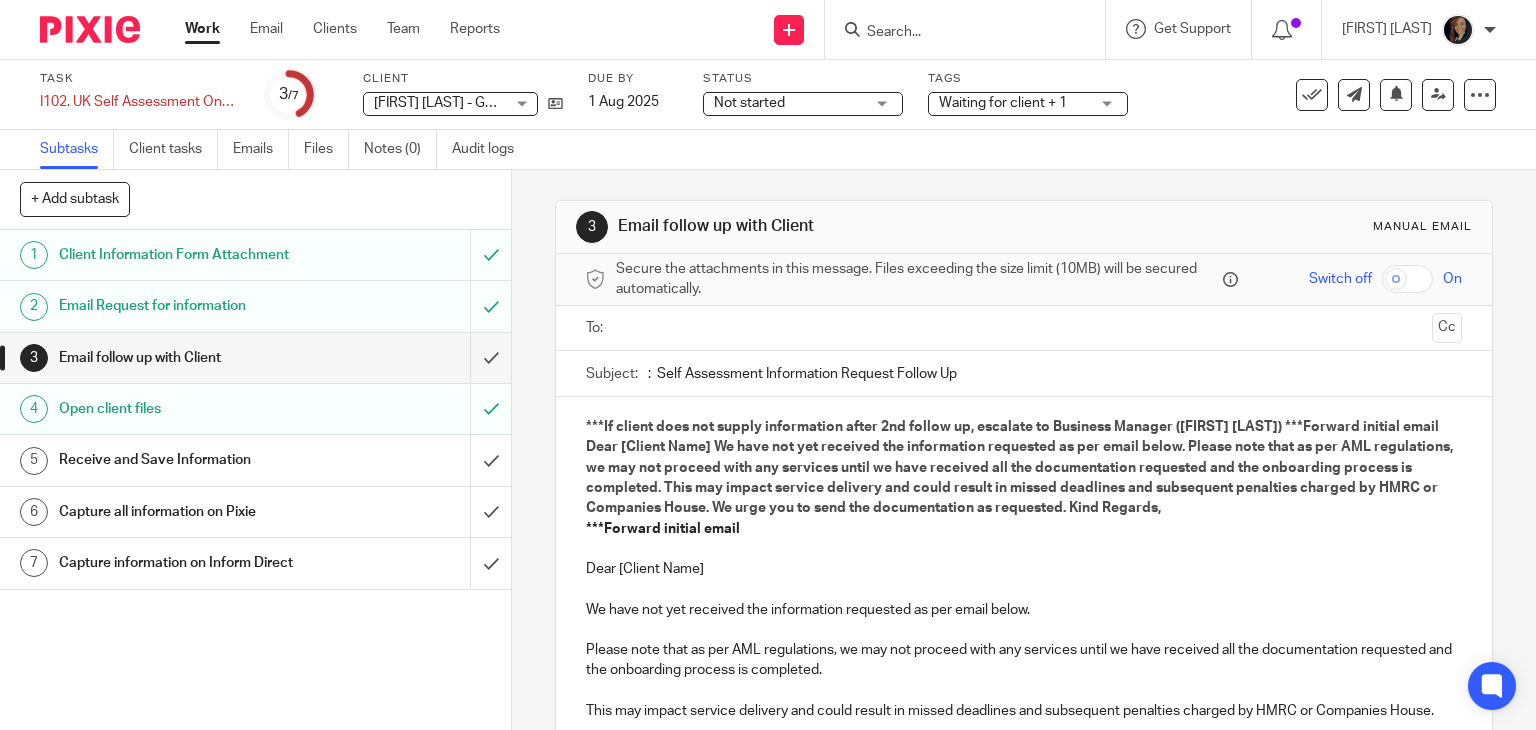 click on "Not started
Not started" at bounding box center [803, 104] 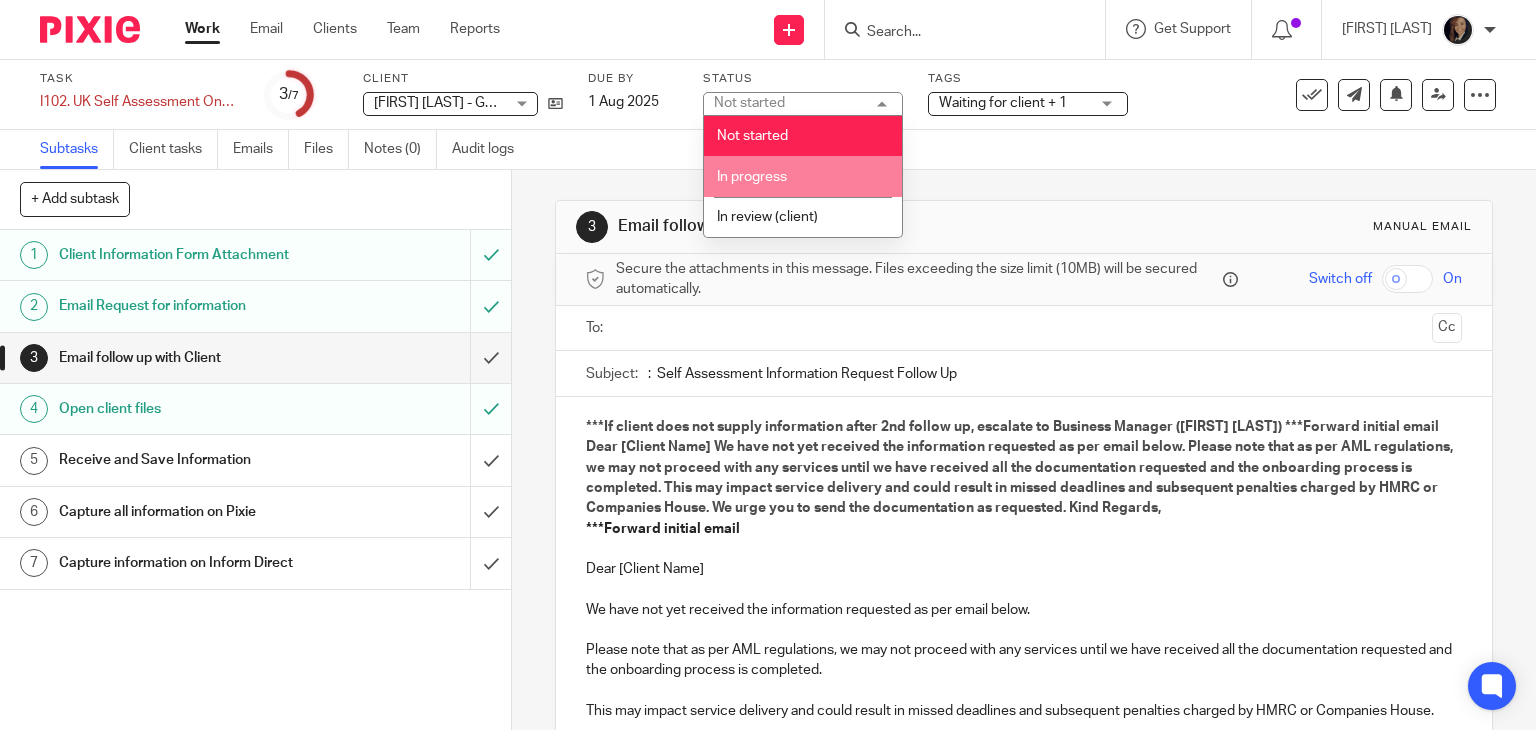 click on "In progress" at bounding box center (803, 176) 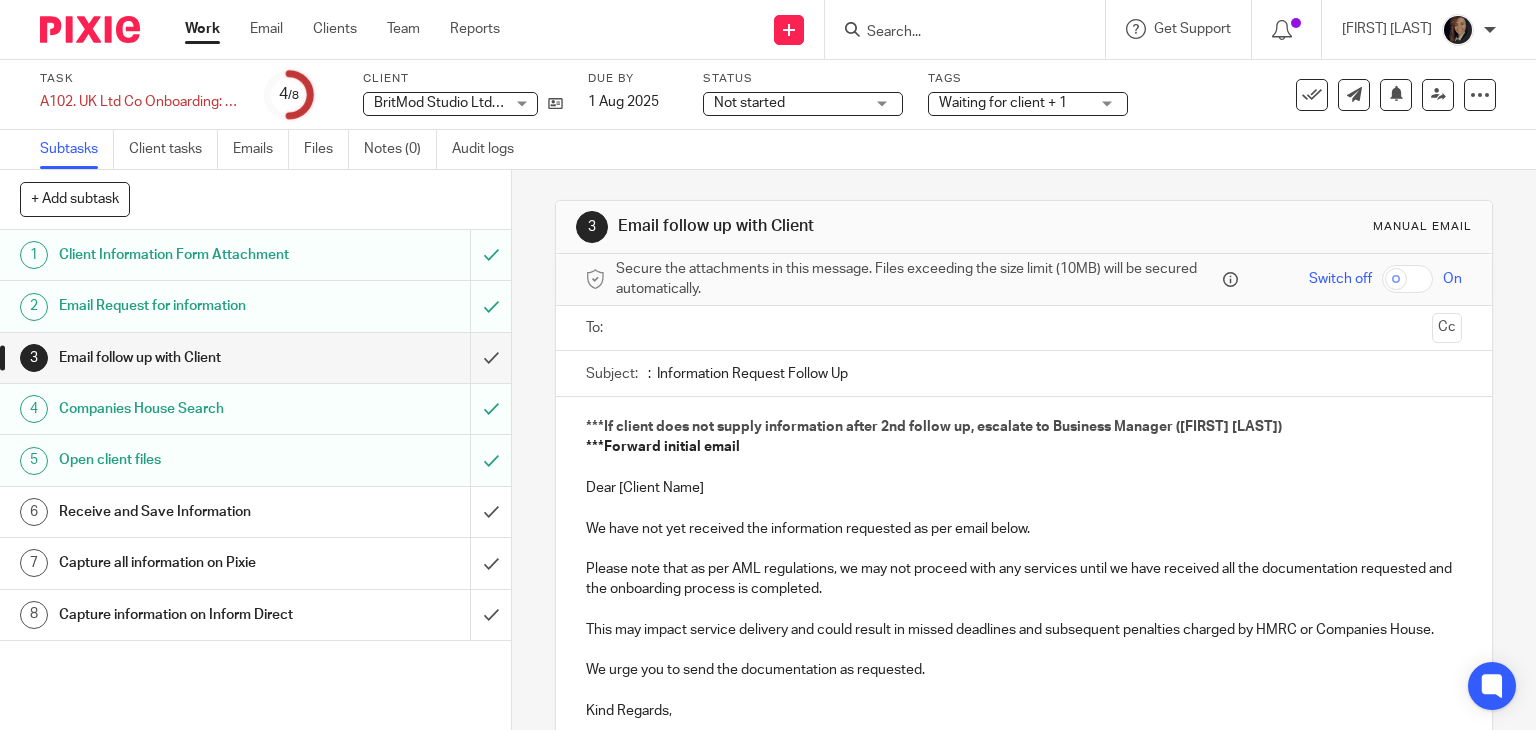 scroll, scrollTop: 0, scrollLeft: 0, axis: both 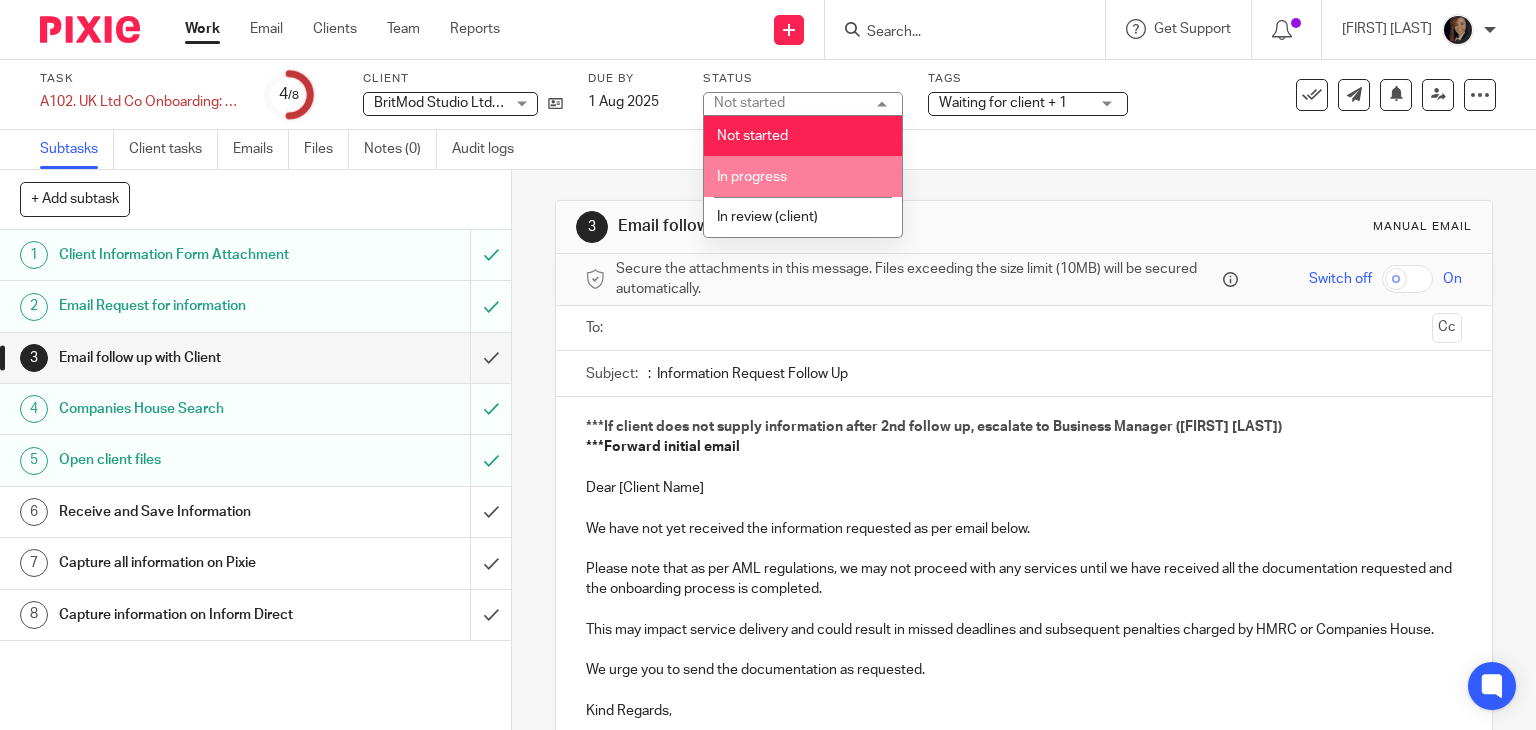 click on "In progress" at bounding box center [803, 176] 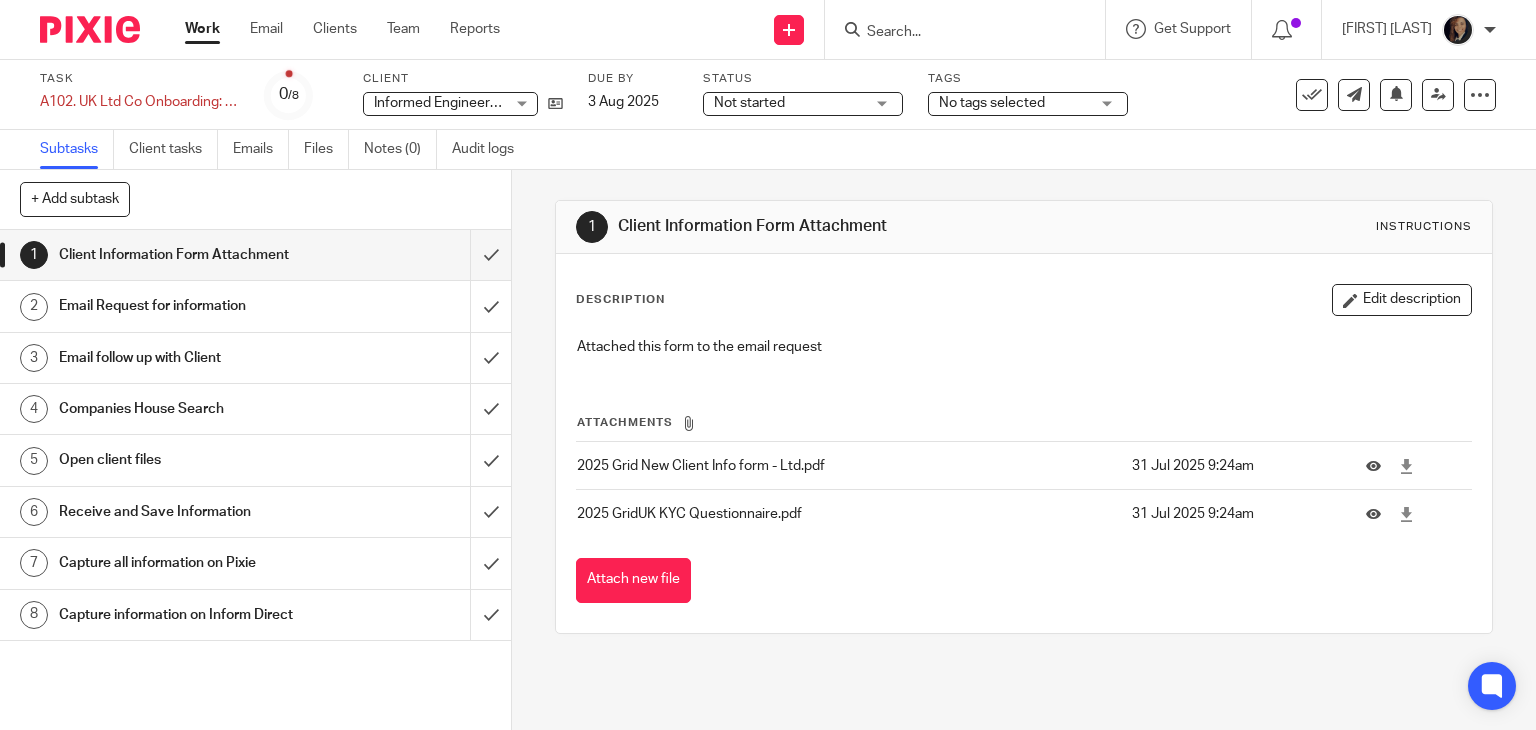 scroll, scrollTop: 0, scrollLeft: 0, axis: both 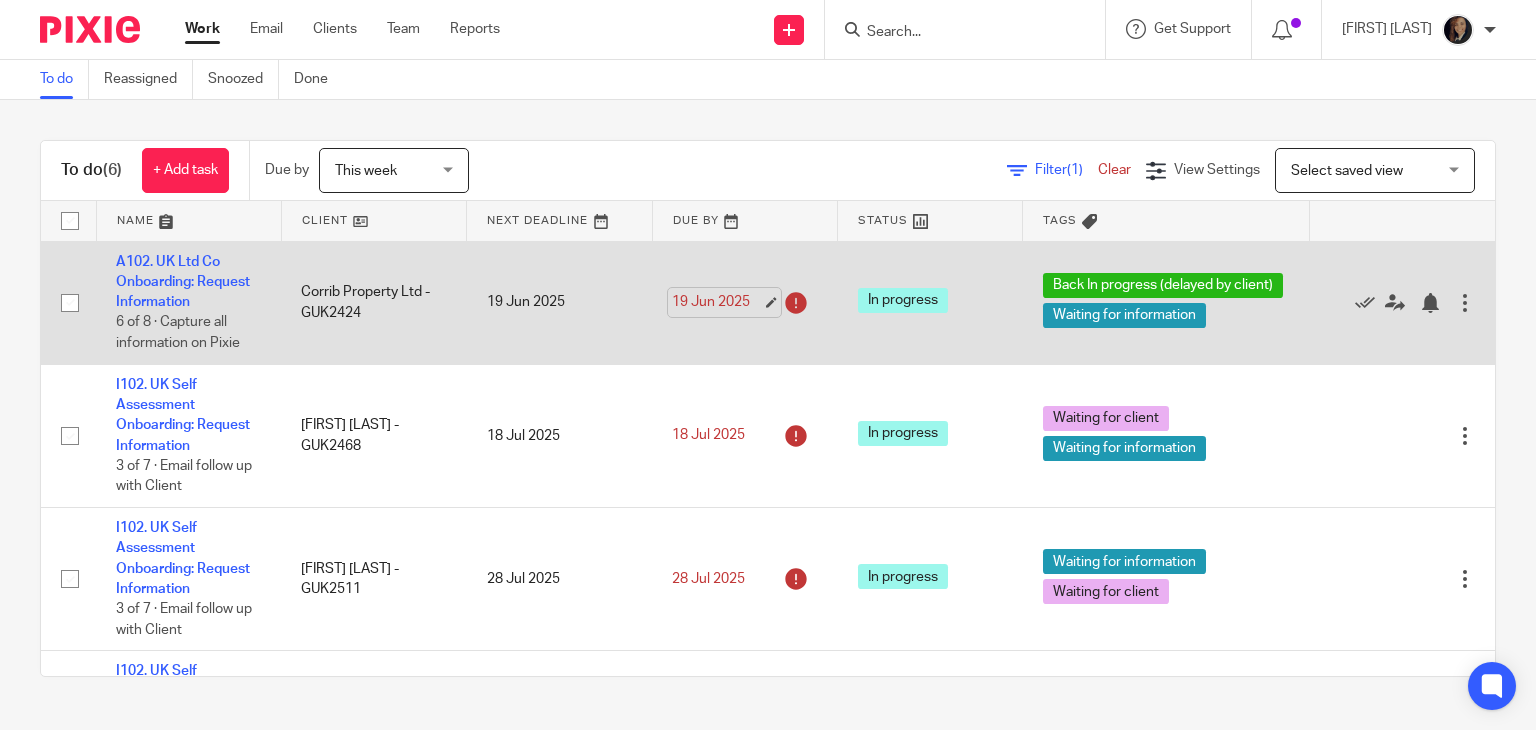 click on "19 Jun 2025" at bounding box center (717, 302) 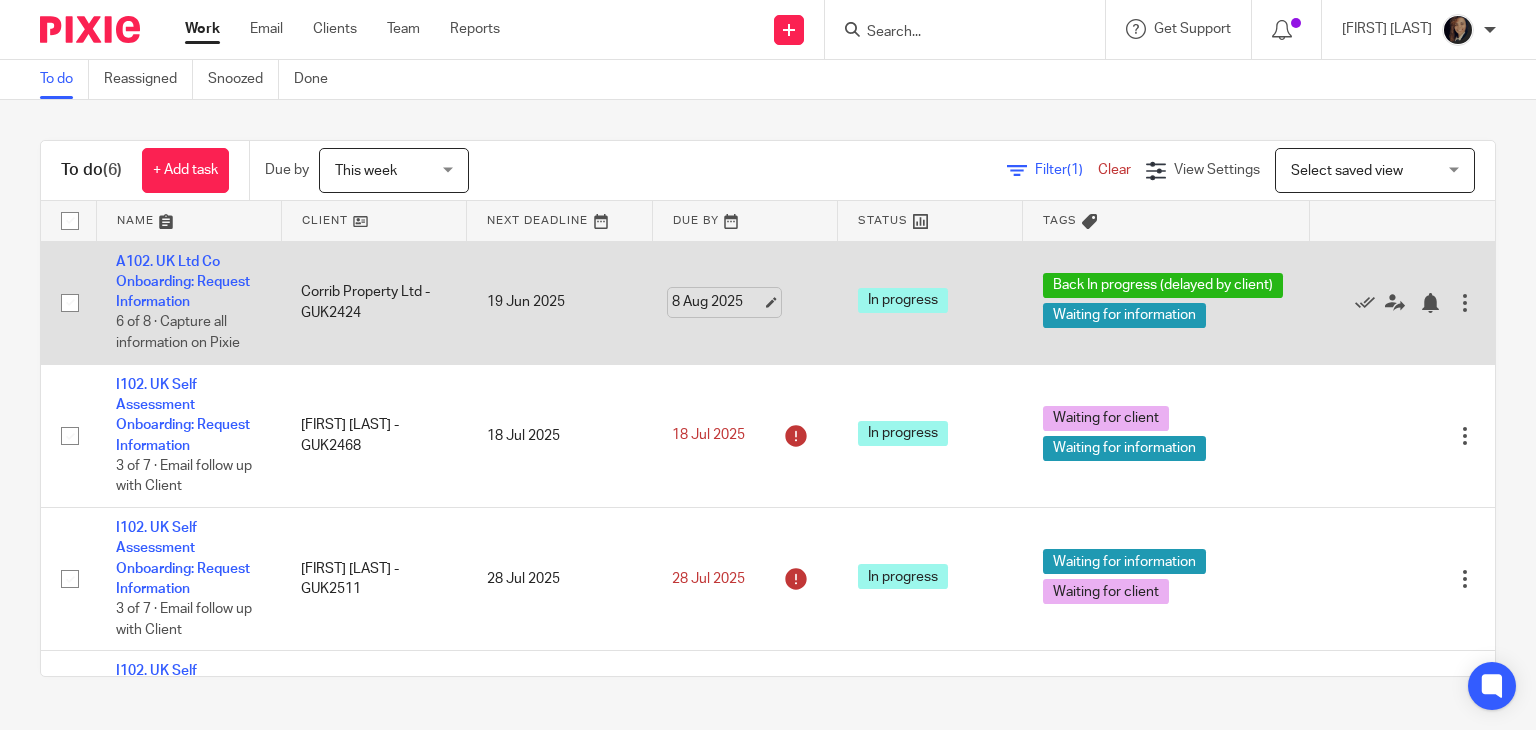 click on "8 Aug 2025" at bounding box center [717, 302] 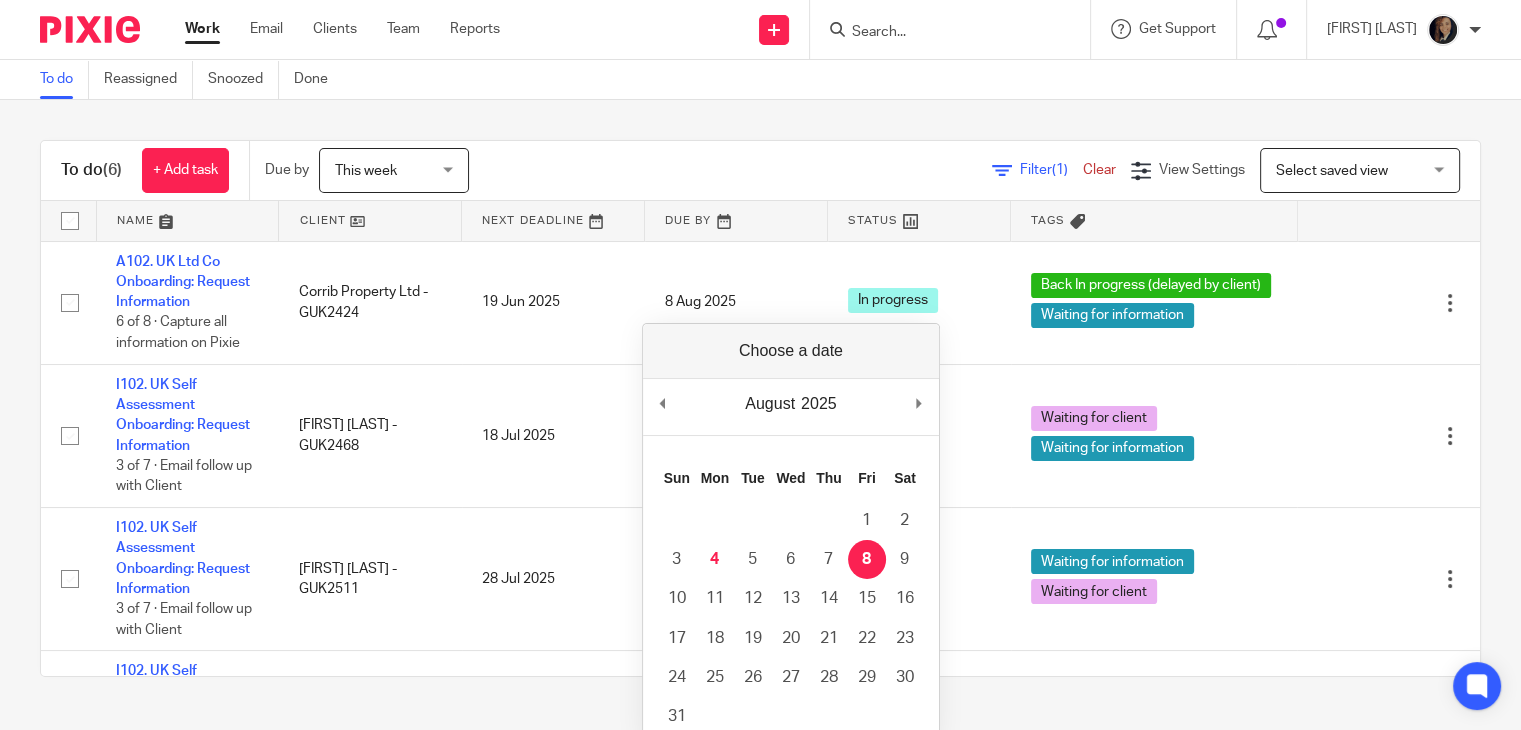 click on "August January February March April May June July August September October November December 2025 2015 2016 2017 2018 2019 2020 2021 2022 2023 2024 2025 2026 2027 2028 2029 2030 2031 2032 2033 2034 2035 Previous Month Next Month" at bounding box center (791, 407) 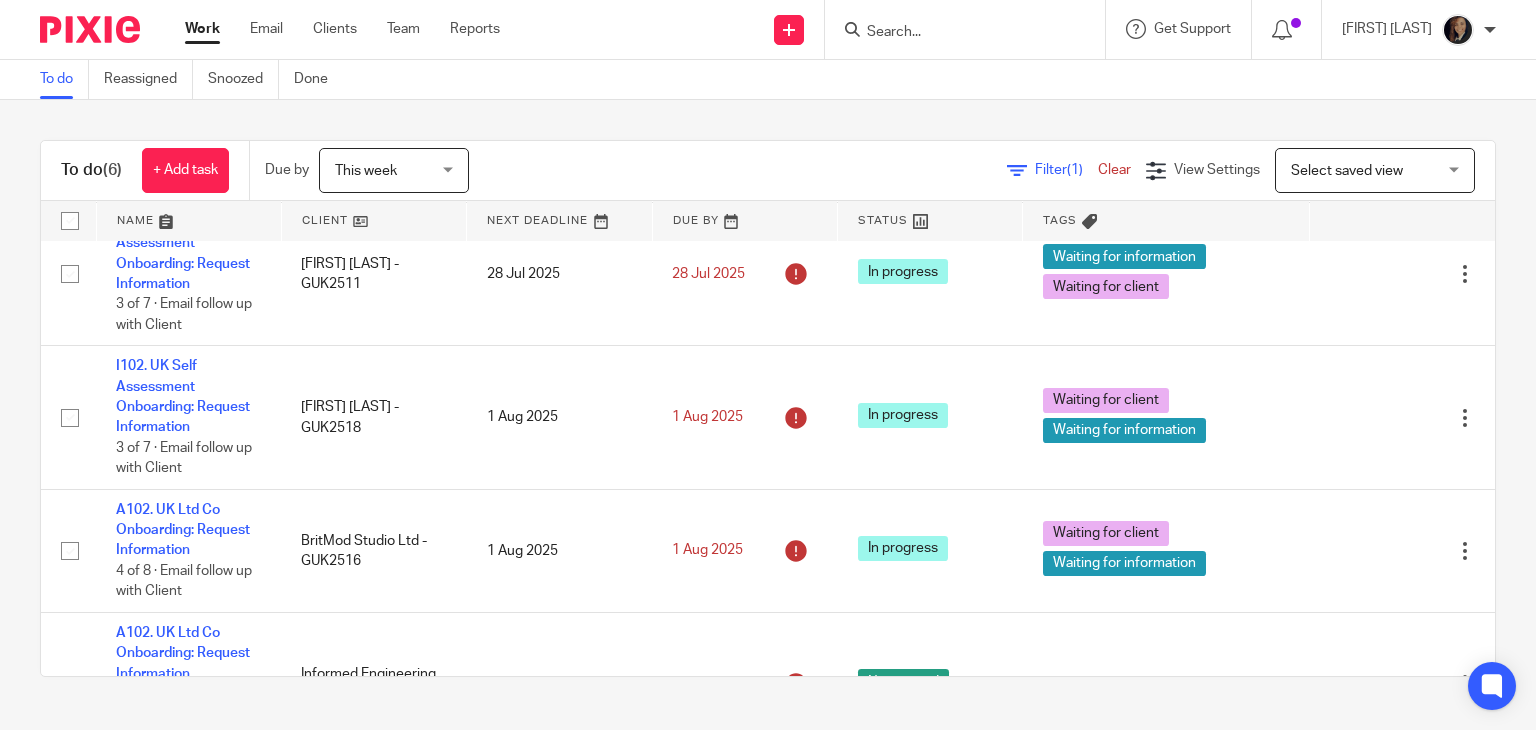 scroll, scrollTop: 389, scrollLeft: 0, axis: vertical 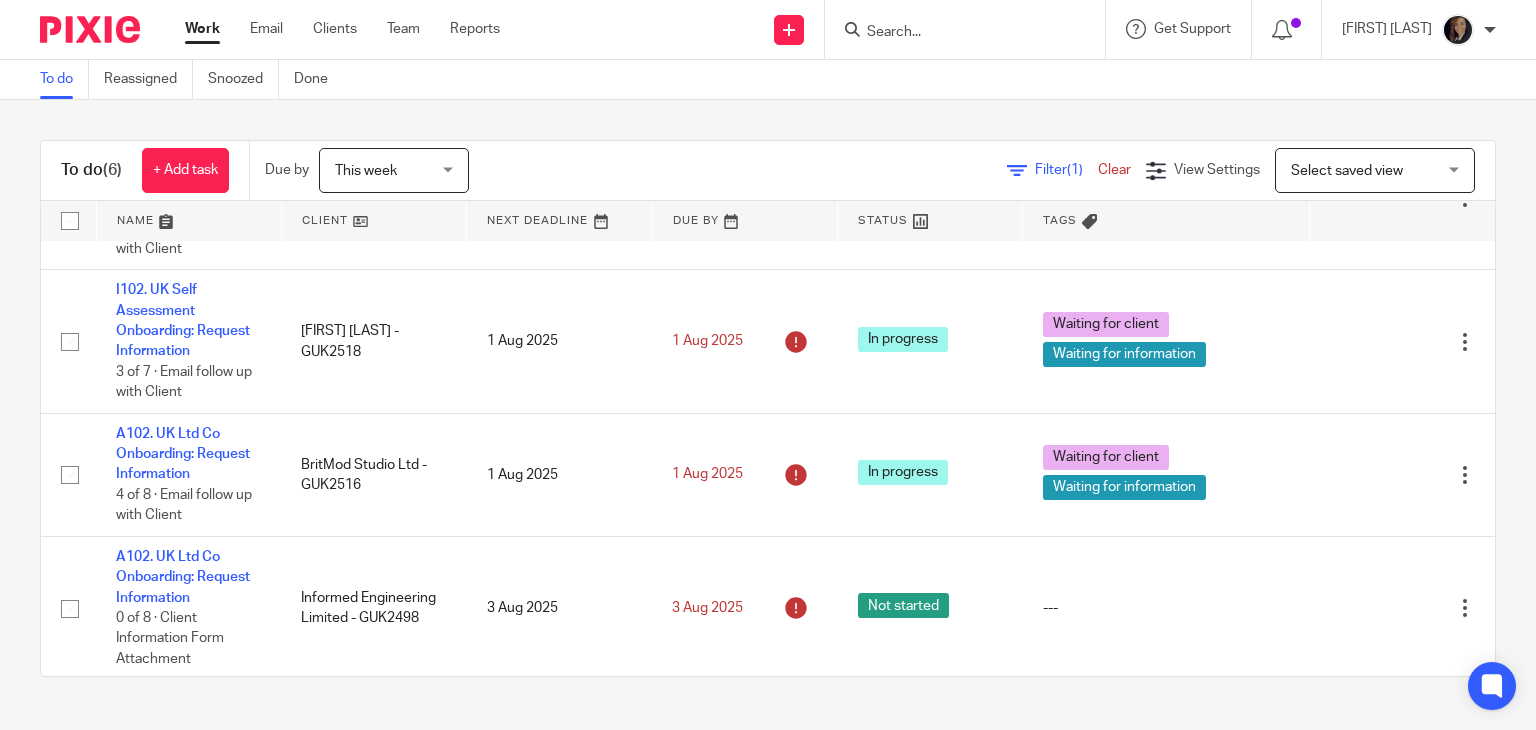 click on "This week" at bounding box center (388, 170) 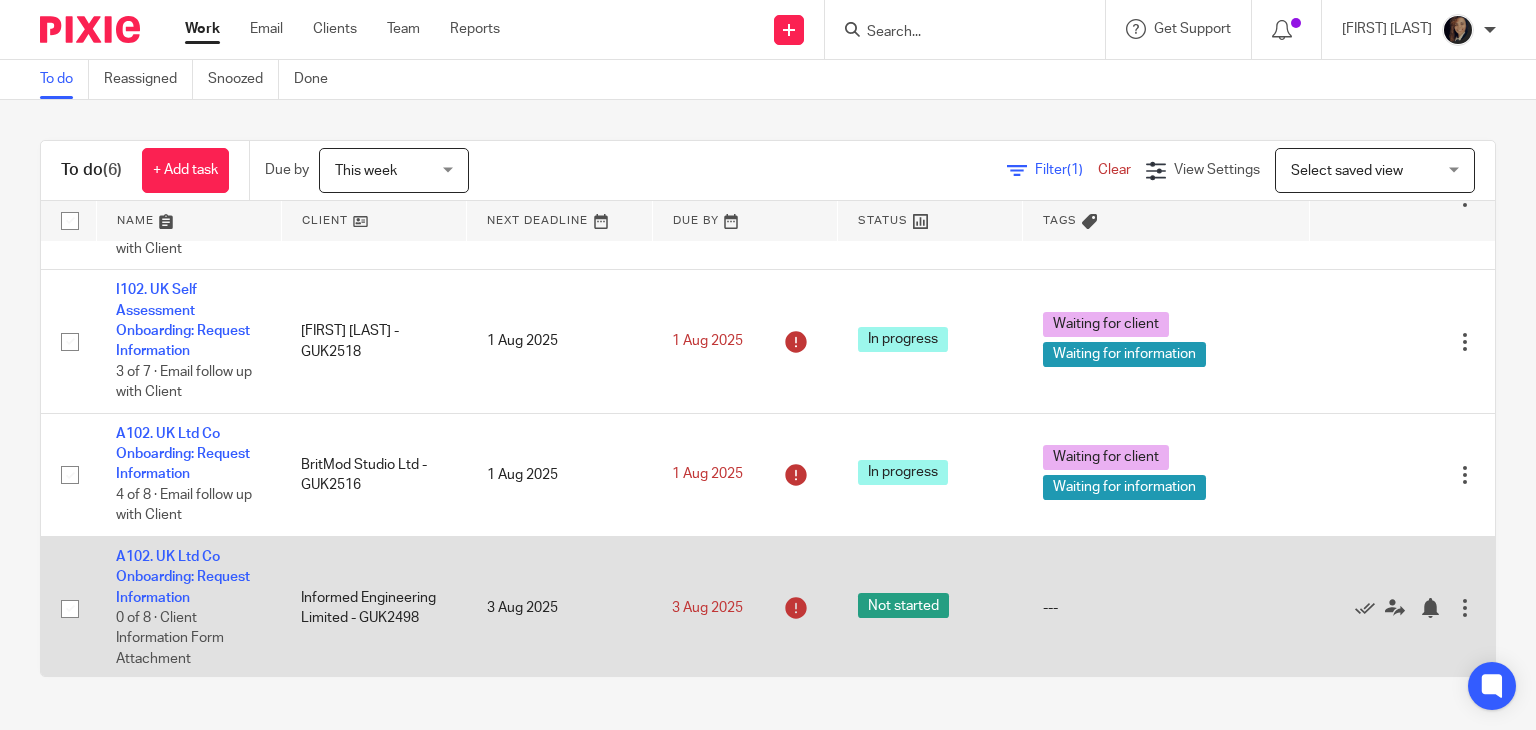 click on "---" at bounding box center [1166, 607] 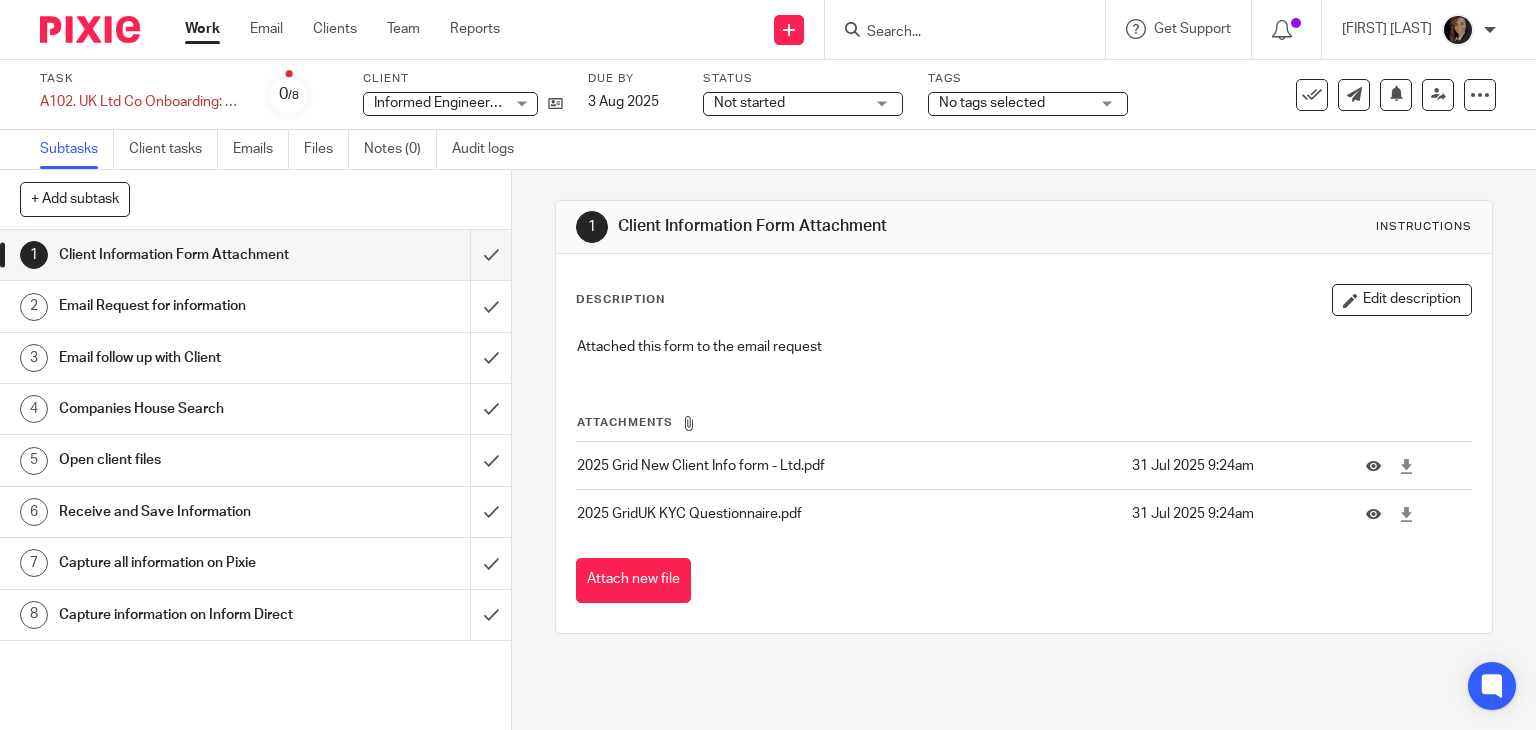 scroll, scrollTop: 0, scrollLeft: 0, axis: both 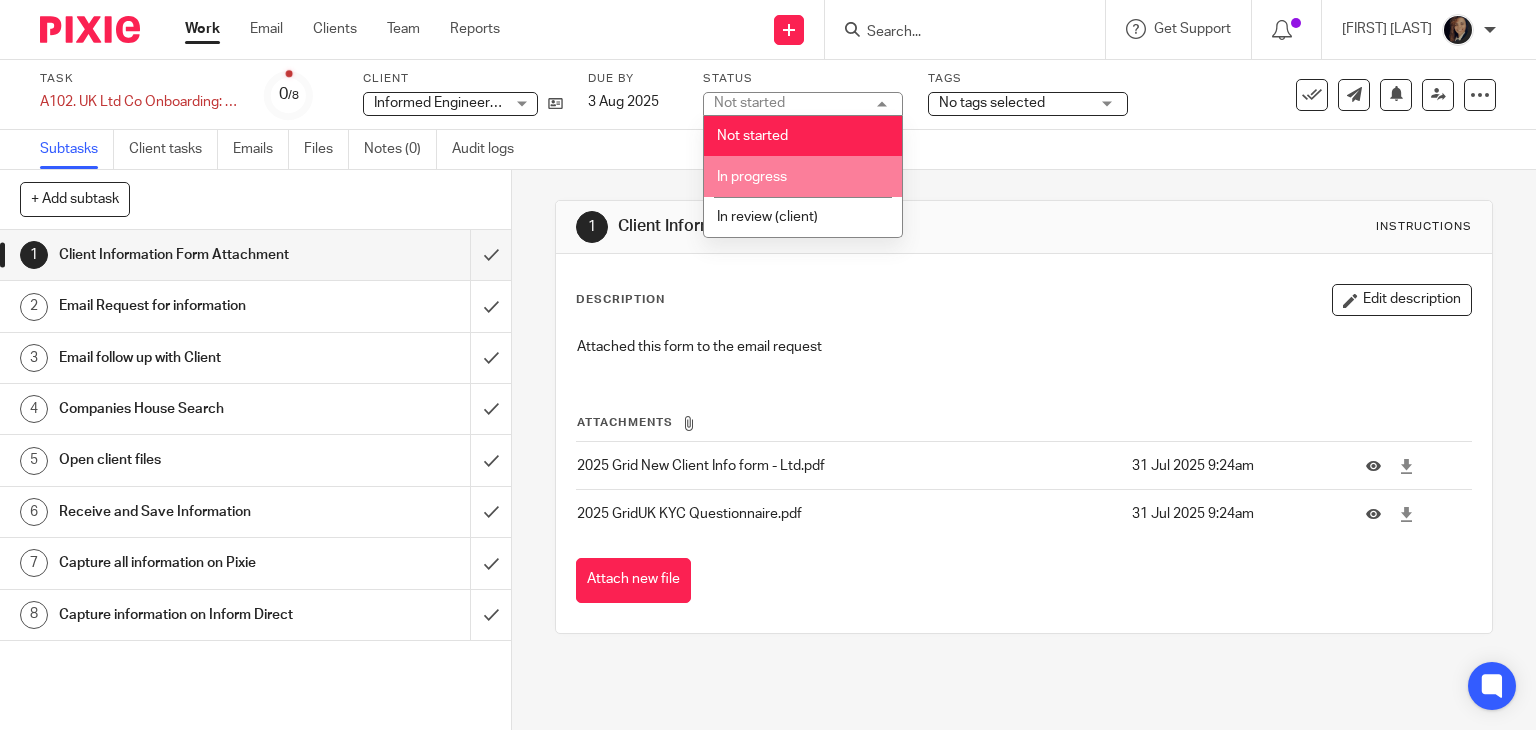 click on "In progress" at bounding box center [803, 176] 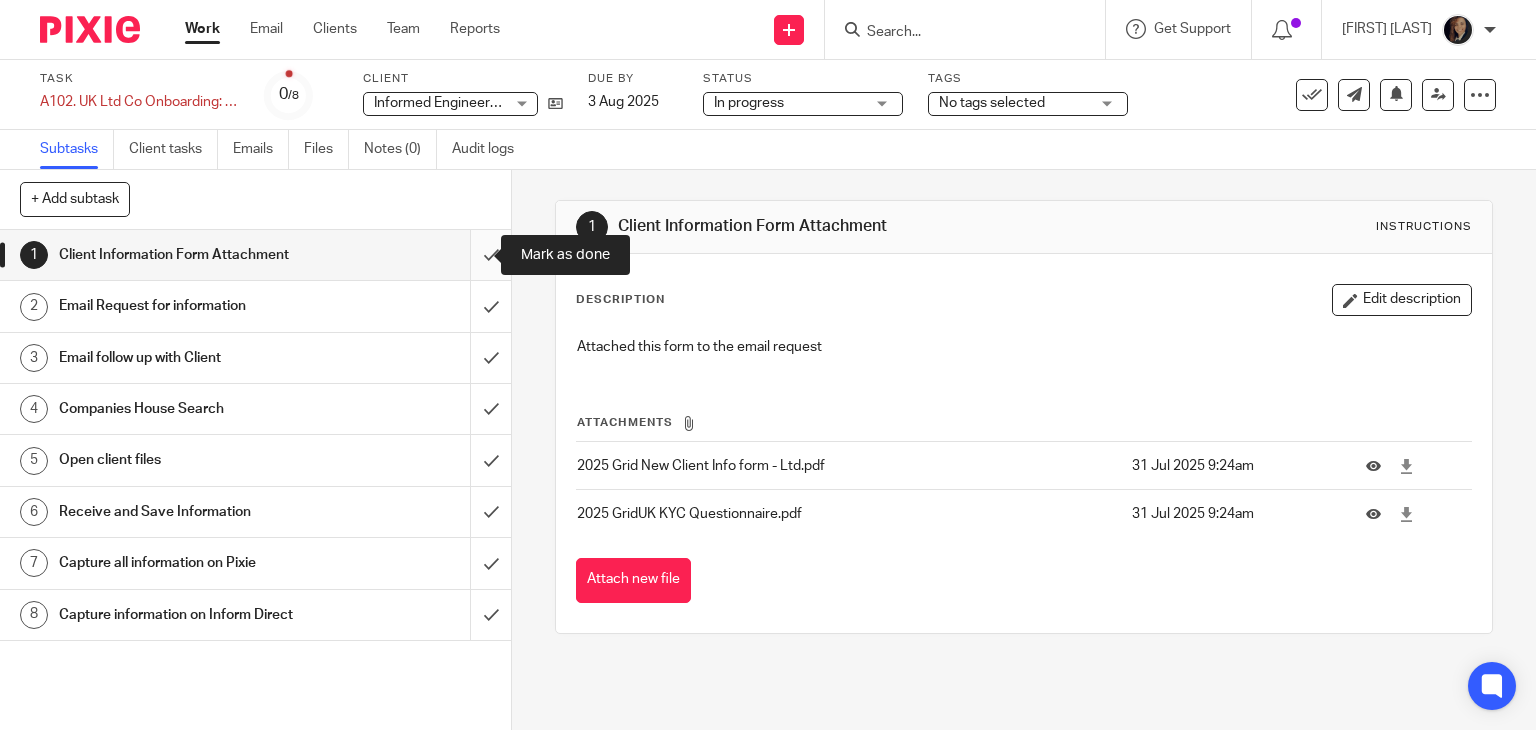 click at bounding box center (255, 255) 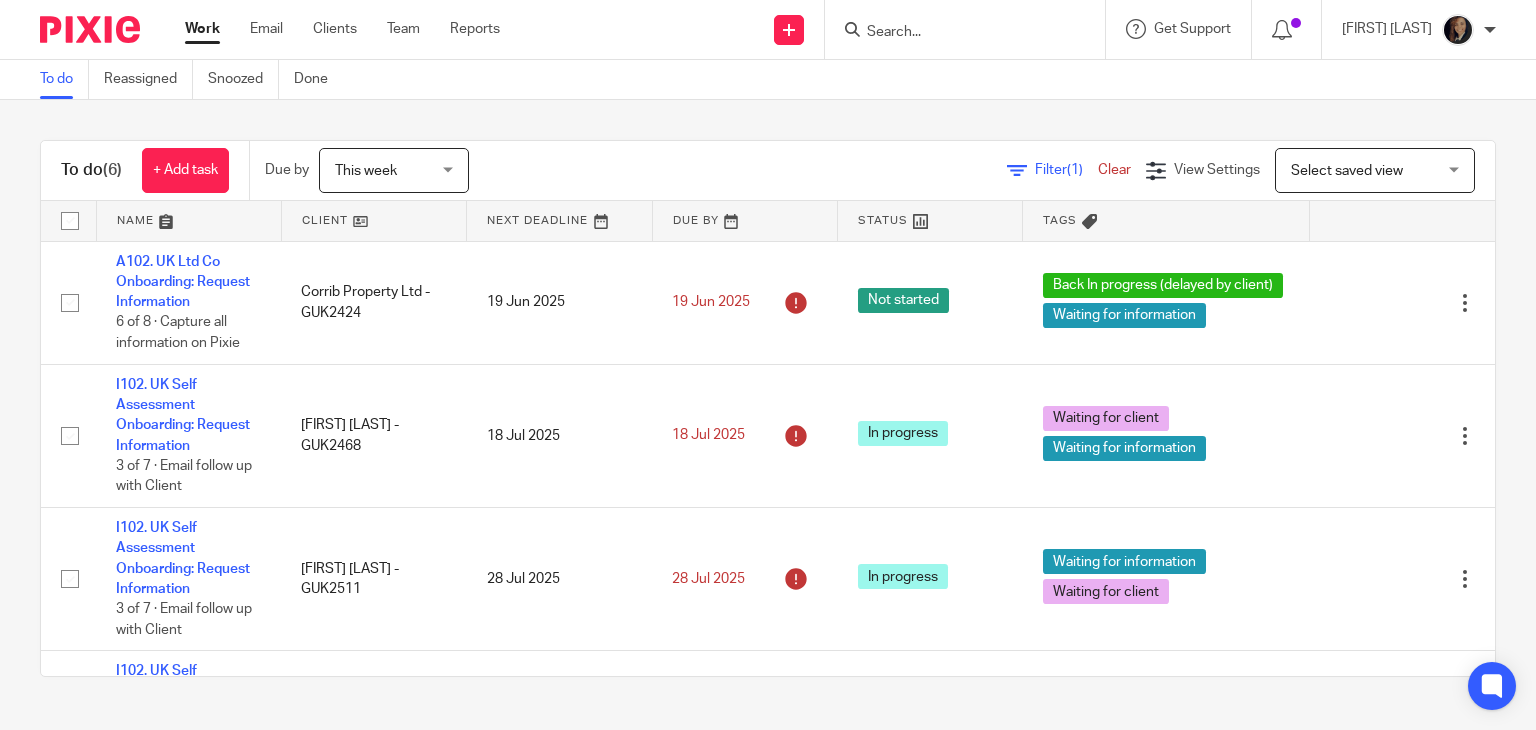 scroll, scrollTop: 0, scrollLeft: 0, axis: both 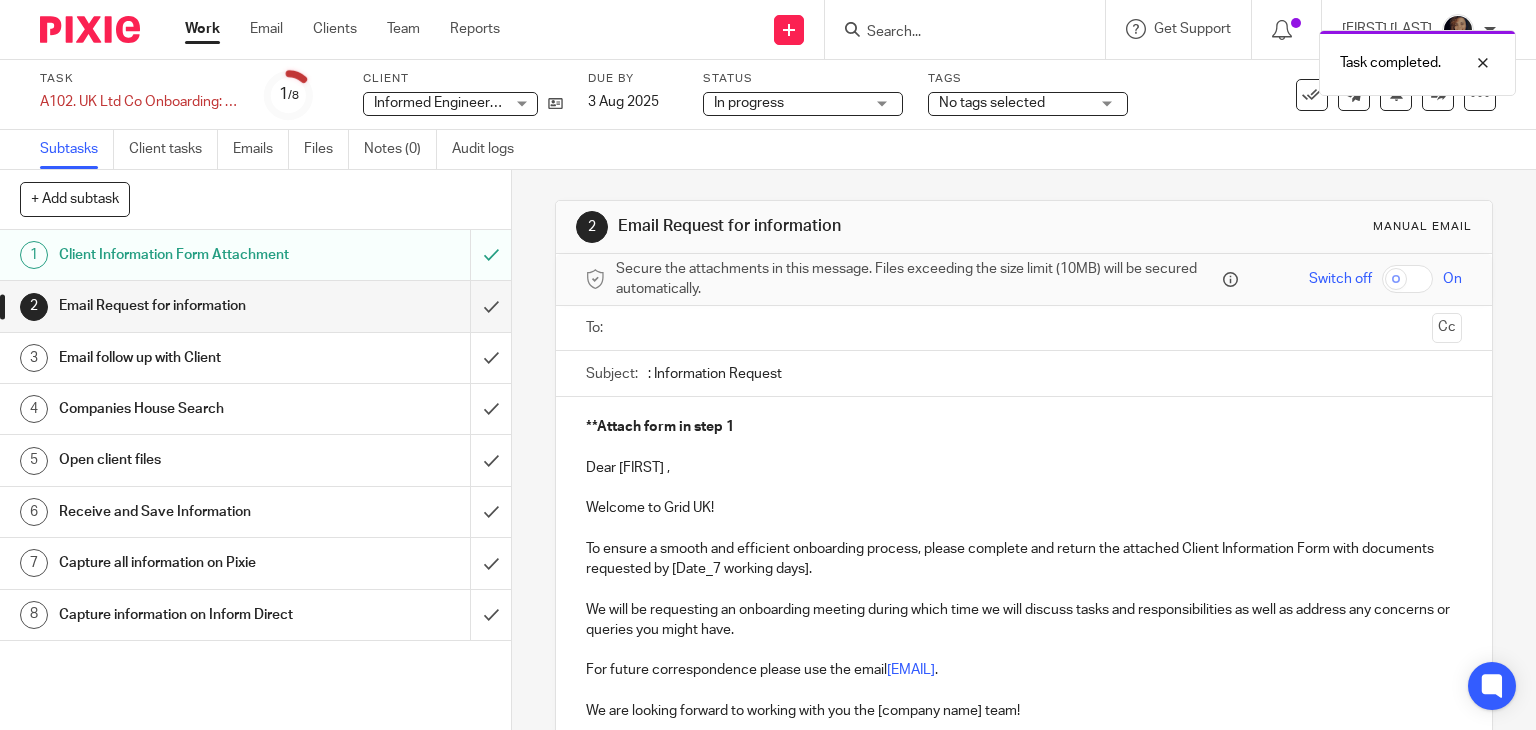 click on "Email Request for information" at bounding box center [189, 306] 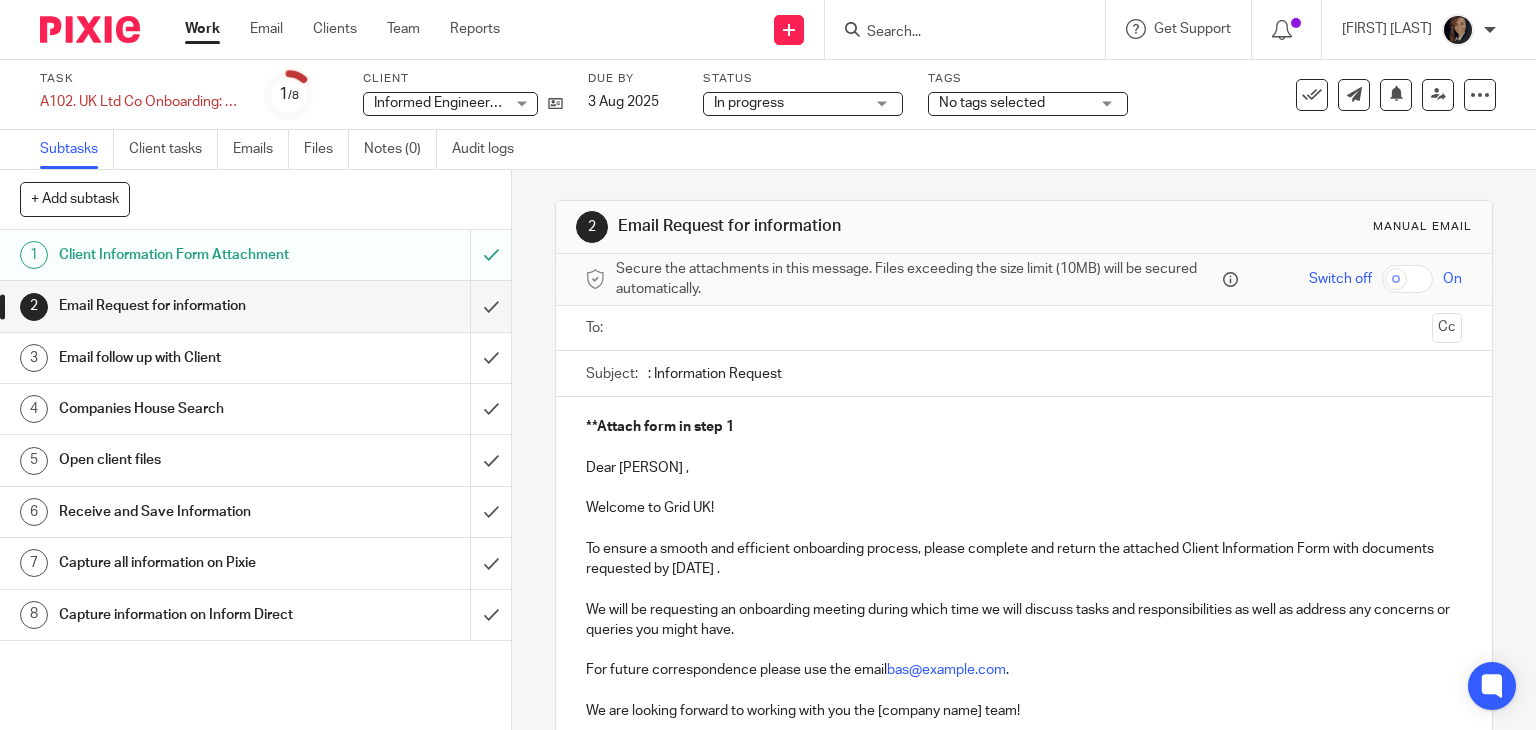 click on "**Attach form in step 1 Dear [PERSON] , Welcome to Grid UK! To ensure a smooth and efficient onboarding process, please complete and return the attached Client Information Form with documents requested by [DATE] . We will be requesting an onboarding meeting during which time we will discuss tasks and responsibilities as well as address any concerns or queries you might have. For future correspondence please use the email bas@example.com . We are looking forward to working with you the [company name] team! Kind Regards," at bounding box center [1024, 607] 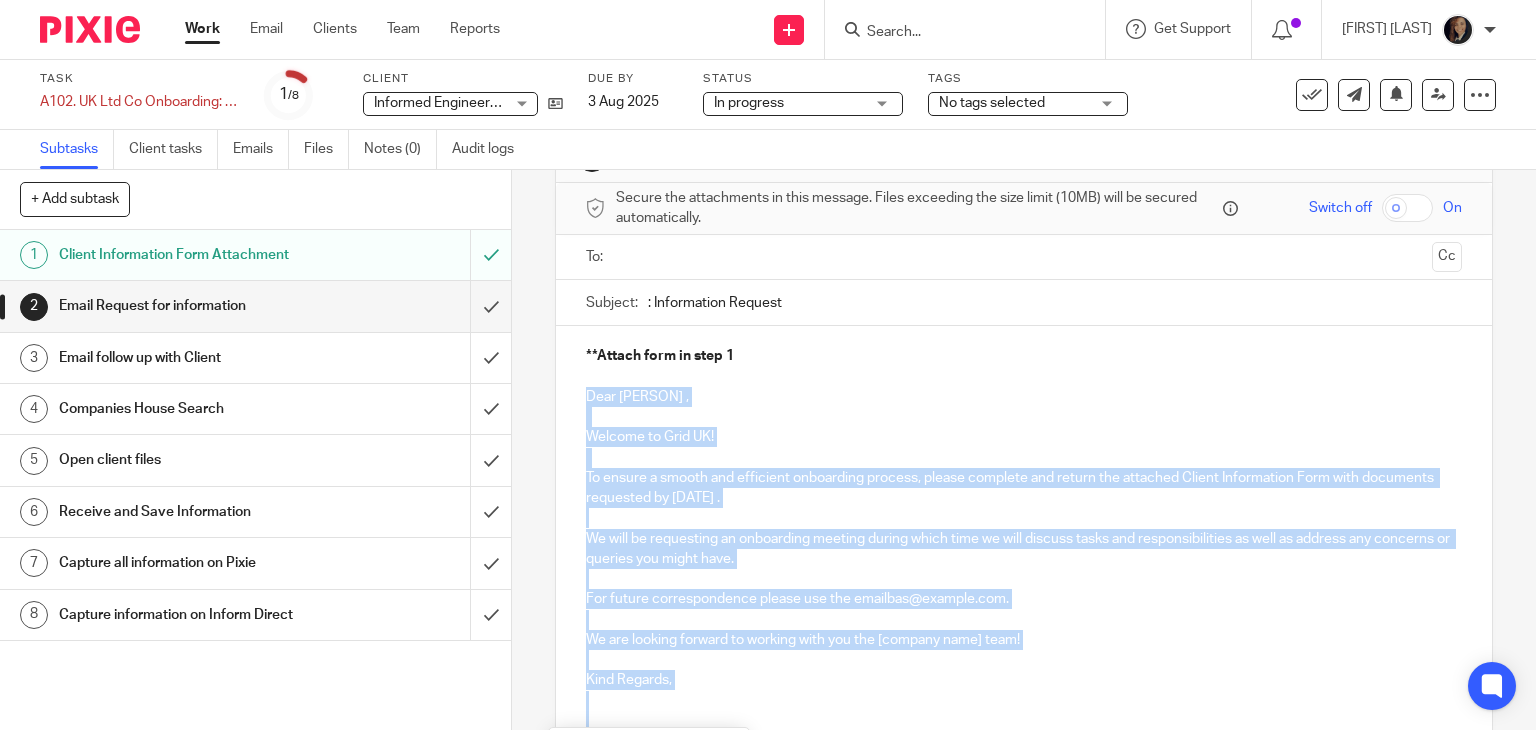 scroll, scrollTop: 264, scrollLeft: 0, axis: vertical 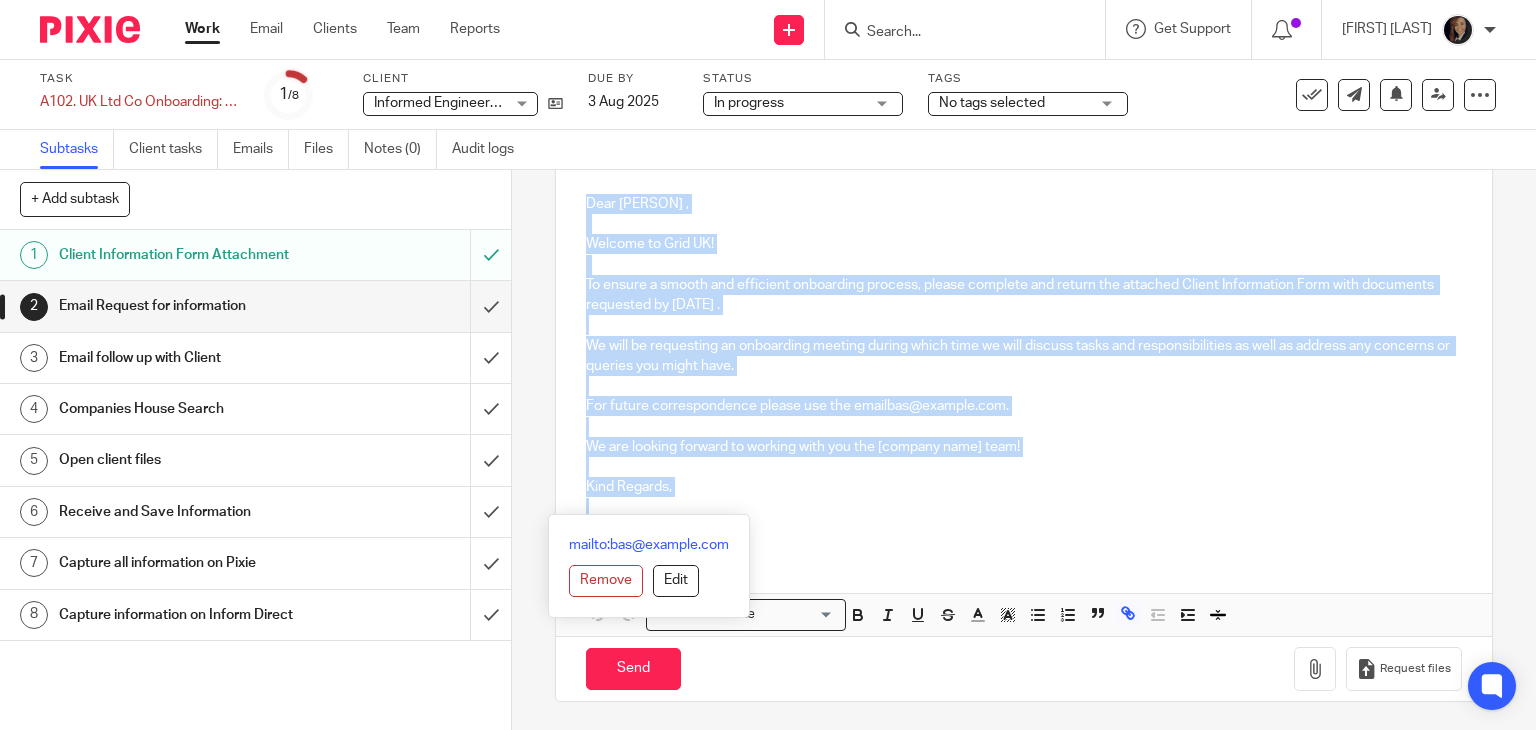 drag, startPoint x: 580, startPoint y: 467, endPoint x: 781, endPoint y: 515, distance: 206.65189 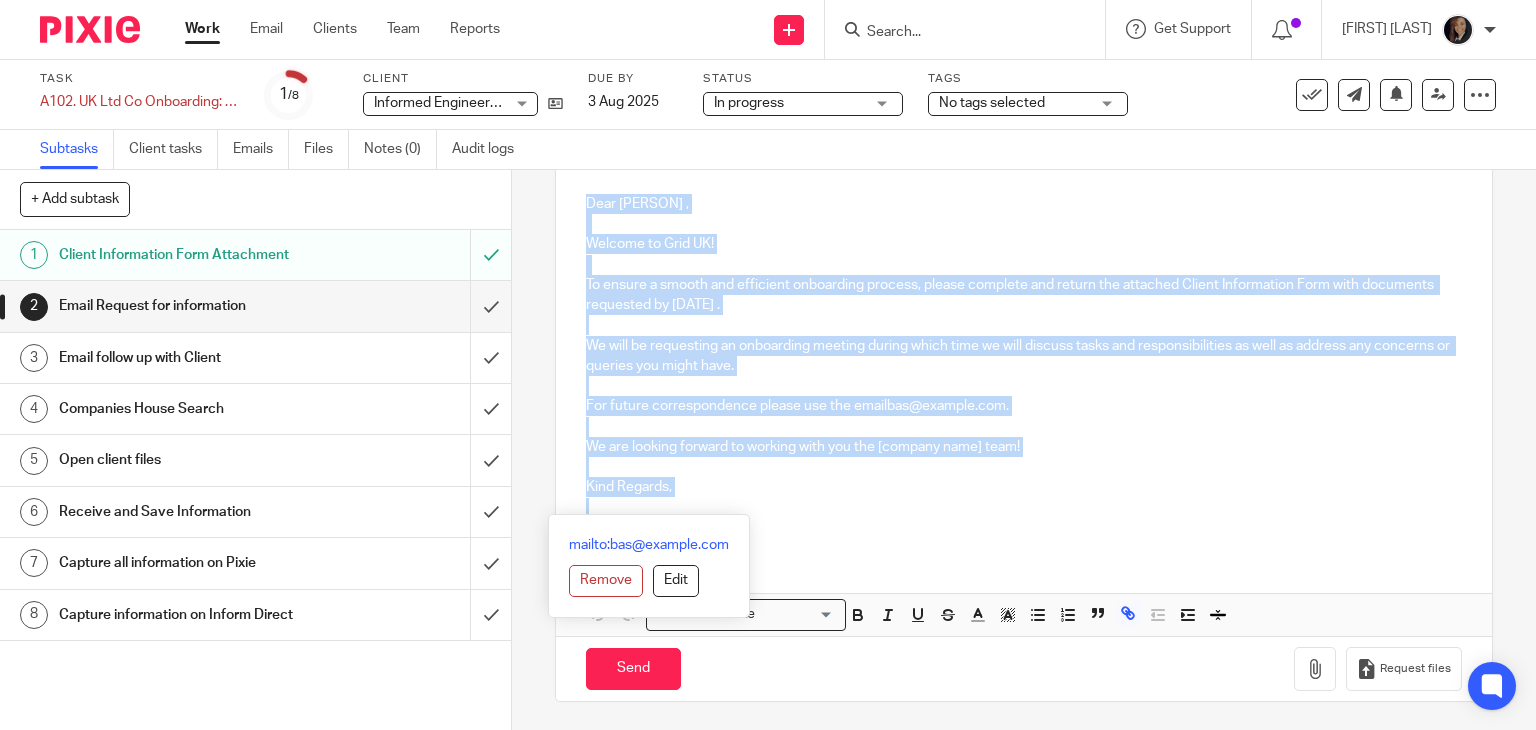 click on "**Attach form in step 1 Dear [PERSON] , Welcome to Grid UK! To ensure a smooth and efficient onboarding process, please complete and return the attached Client Information Form with documents requested by [DATE] . We will be requesting an onboarding meeting during which time we will discuss tasks and responsibilities as well as address any concerns or queries you might have. For future correspondence please use the email bas@example.com . We are looking forward to working with you the [company name] team! Kind Regards," at bounding box center (1024, 343) 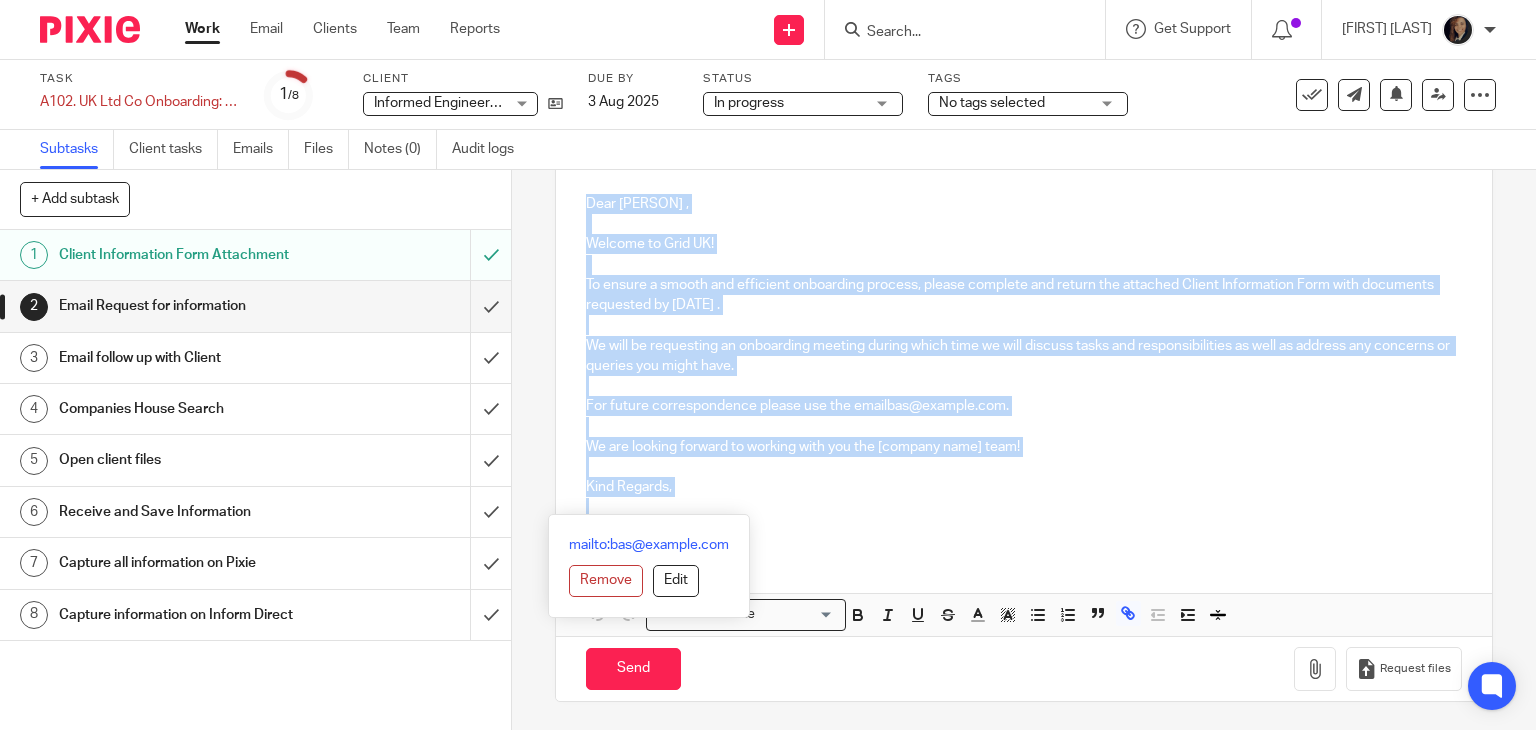 copy on "Dear [PERSON] , Welcome to Grid UK! To ensure a smooth and efficient onboarding process, please complete and return the attached Client Information Form with documents requested by [DATE] . We will be requesting an onboarding meeting during which time we will discuss tasks and responsibilities as well as address any concerns or queries you might have. For future correspondence please use the email bas@example.com . We are looking forward to working with you the [company name] team! Kind Regards," 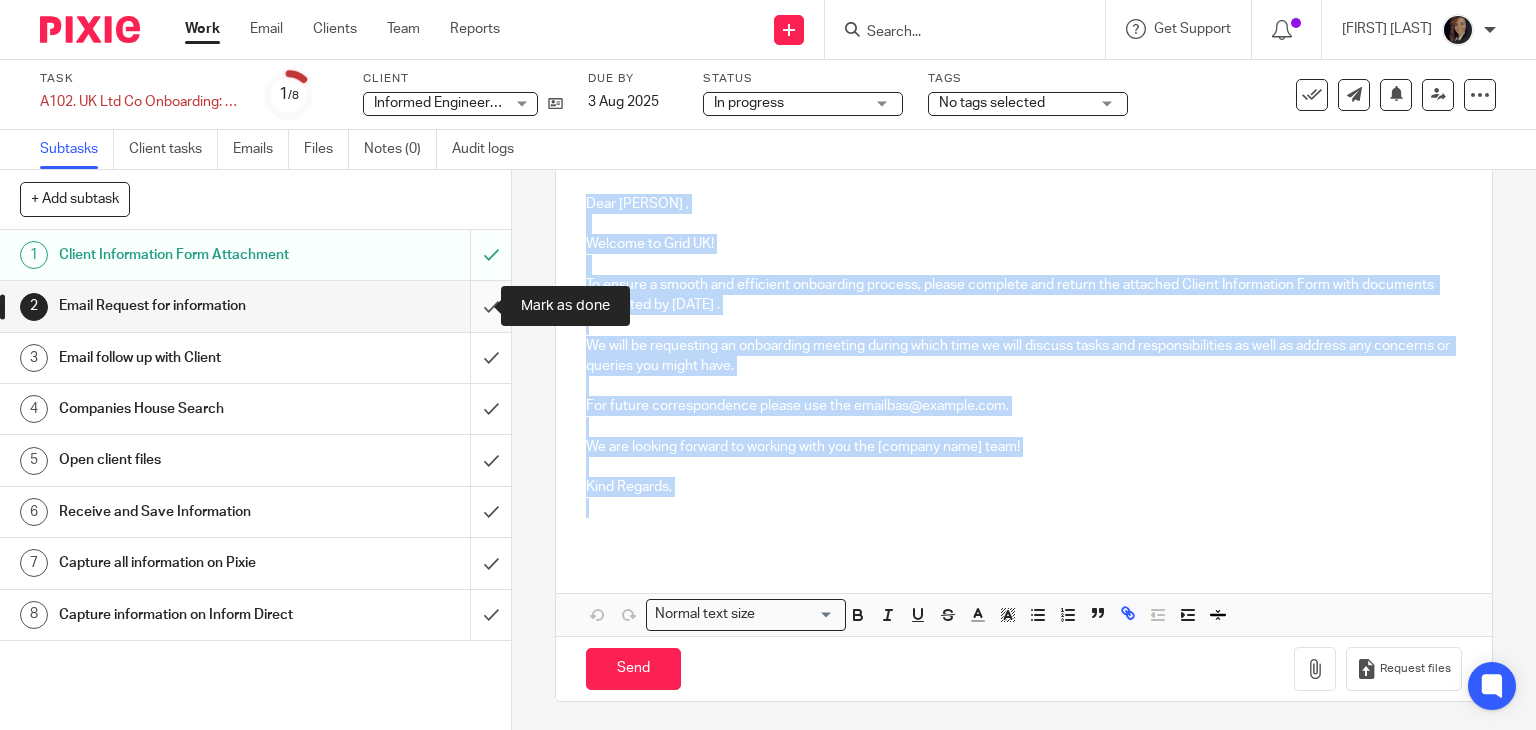 click at bounding box center [255, 306] 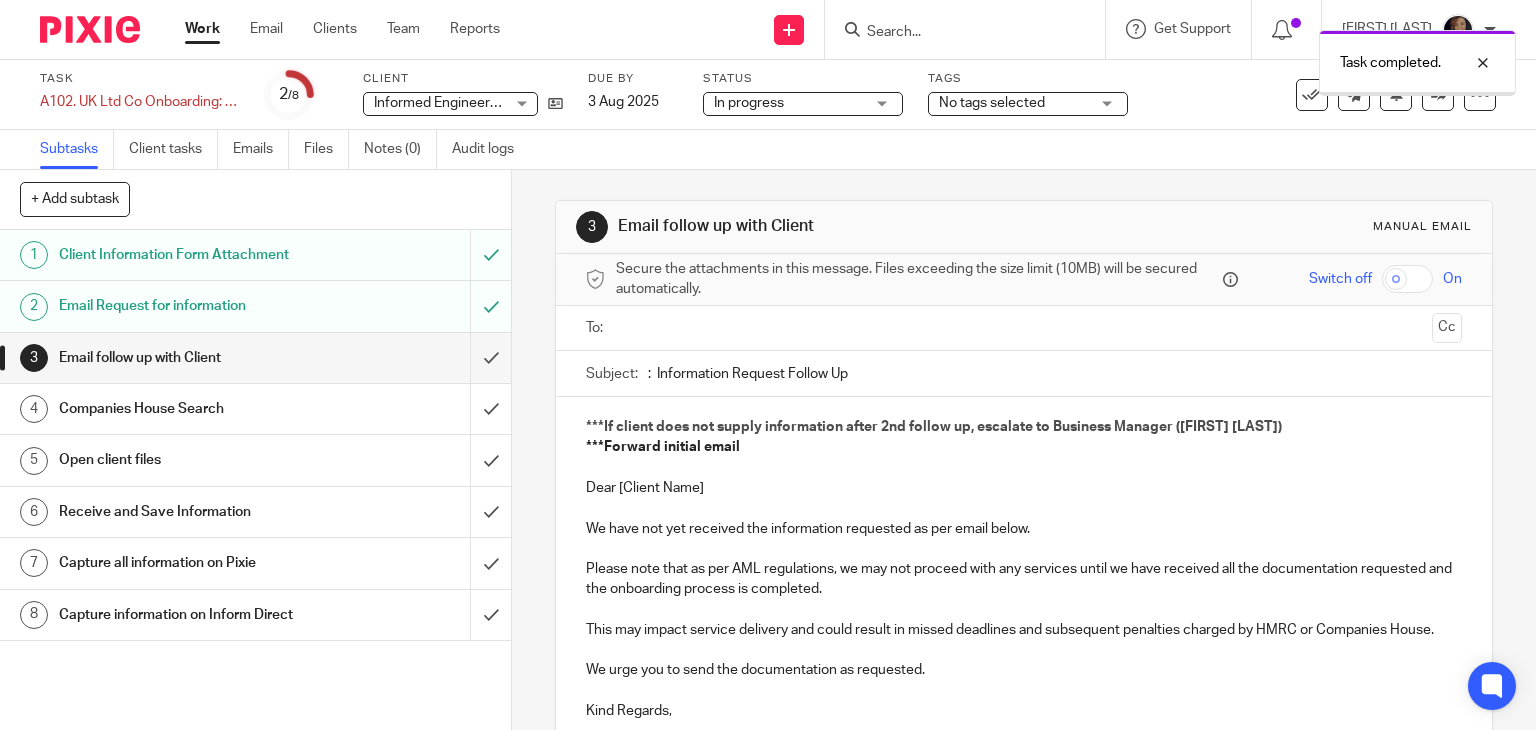 scroll, scrollTop: 0, scrollLeft: 0, axis: both 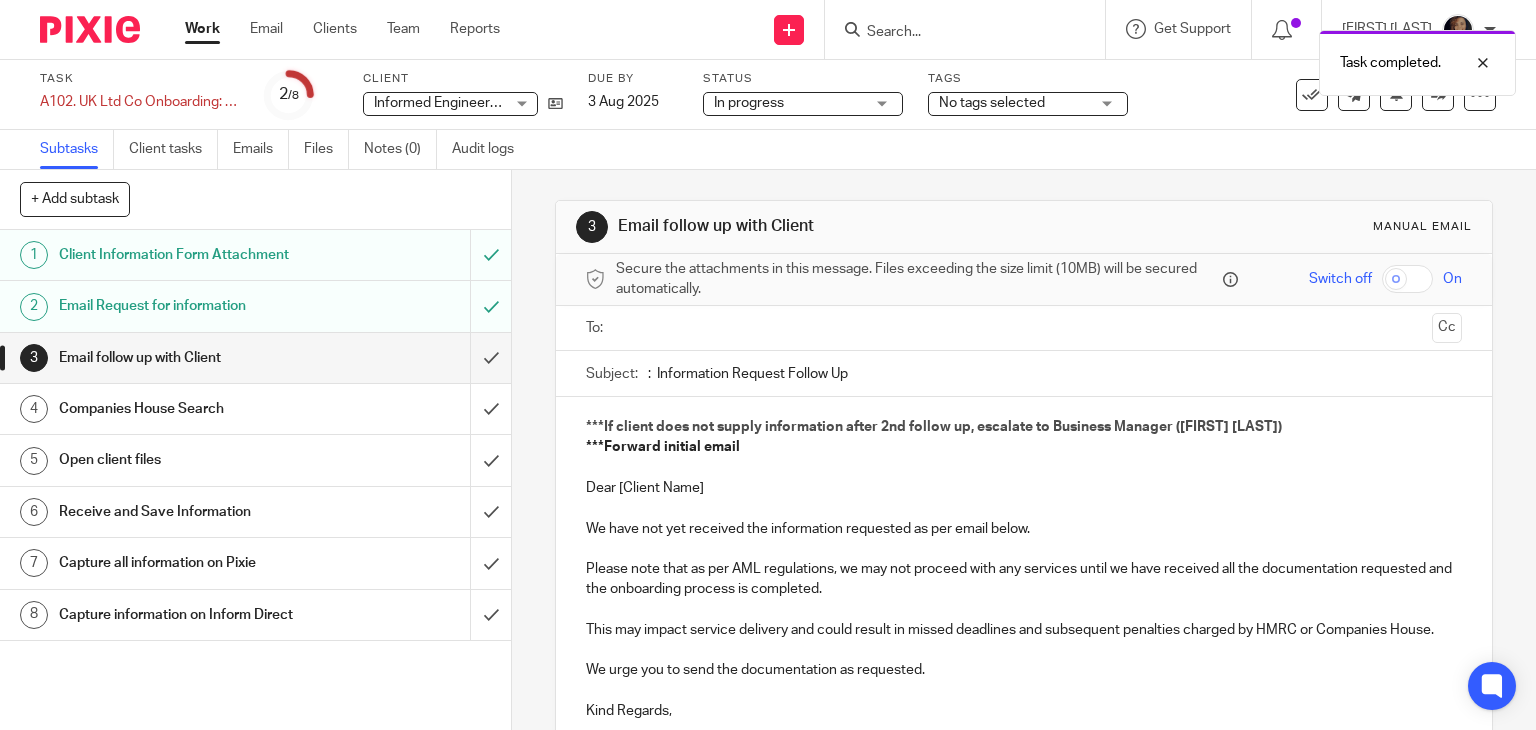 click on "No tags selected" at bounding box center (992, 103) 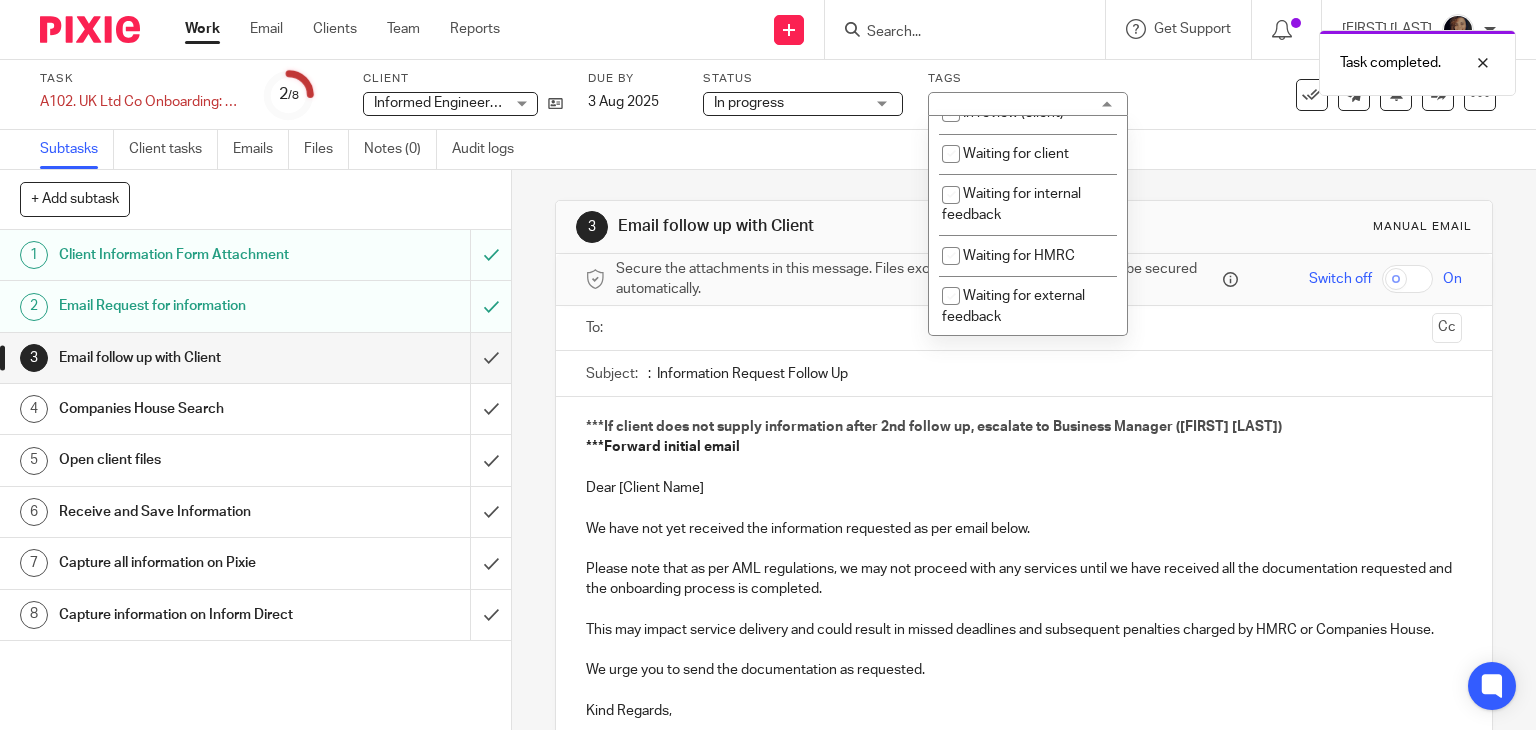 scroll, scrollTop: 168, scrollLeft: 0, axis: vertical 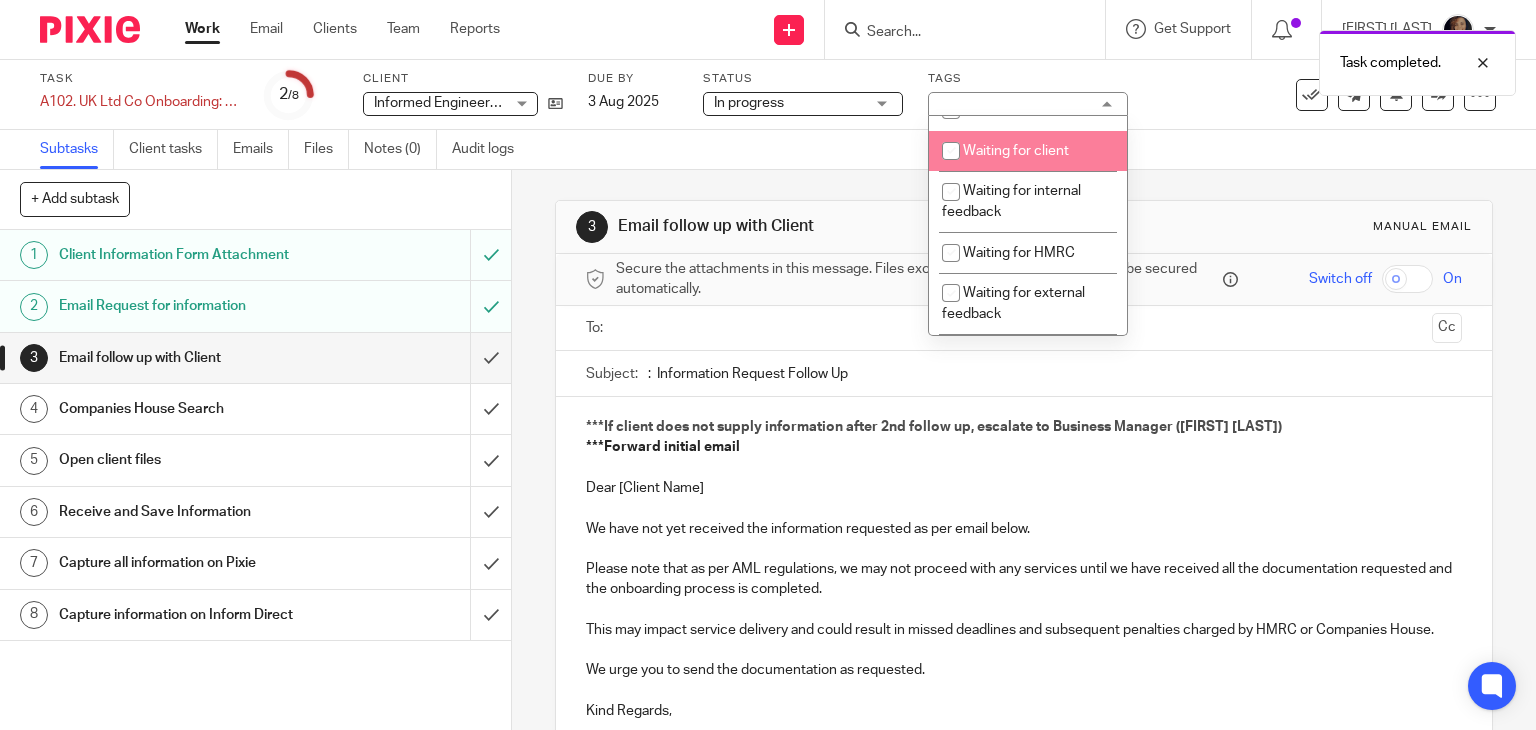 click on "Waiting for client" at bounding box center [1016, 151] 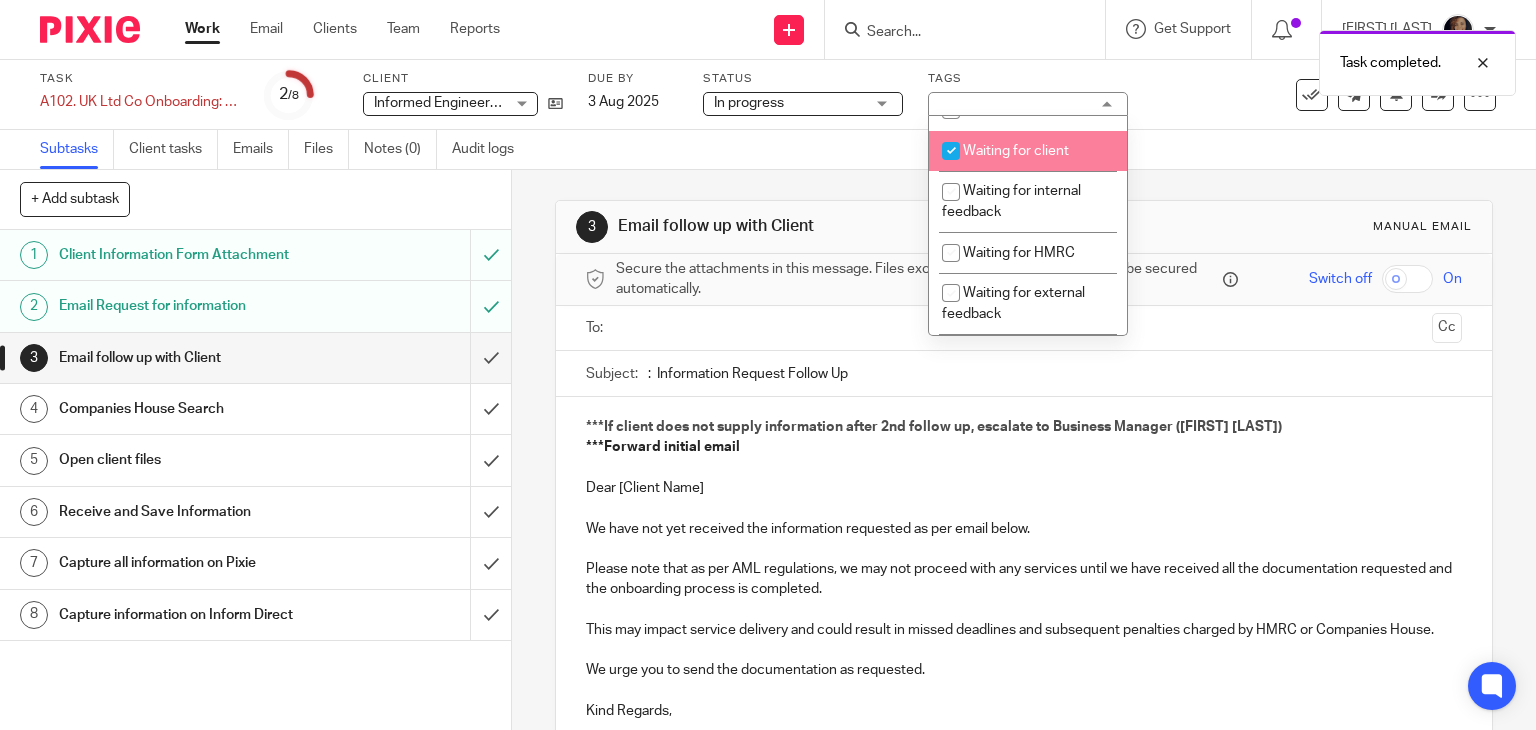 checkbox on "true" 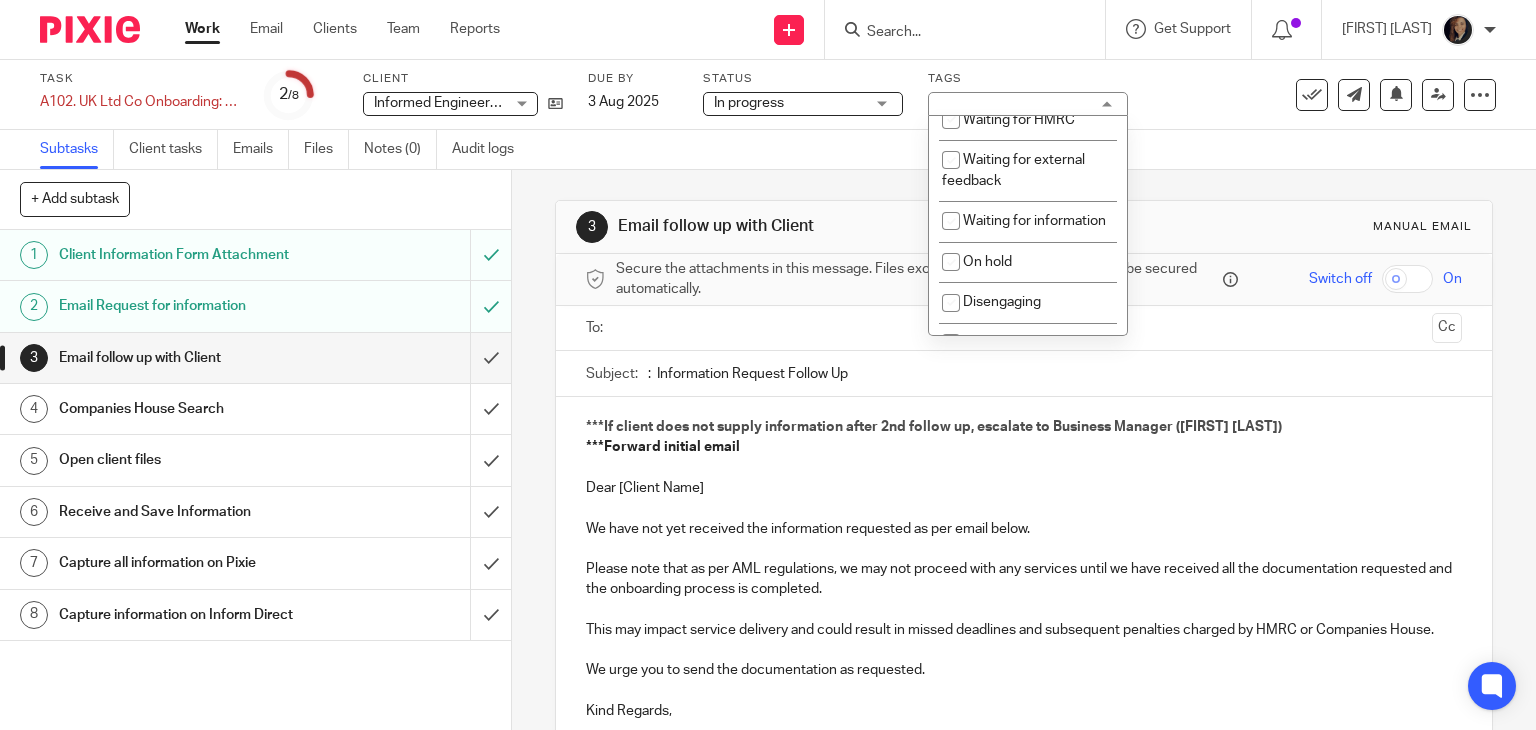 scroll, scrollTop: 314, scrollLeft: 0, axis: vertical 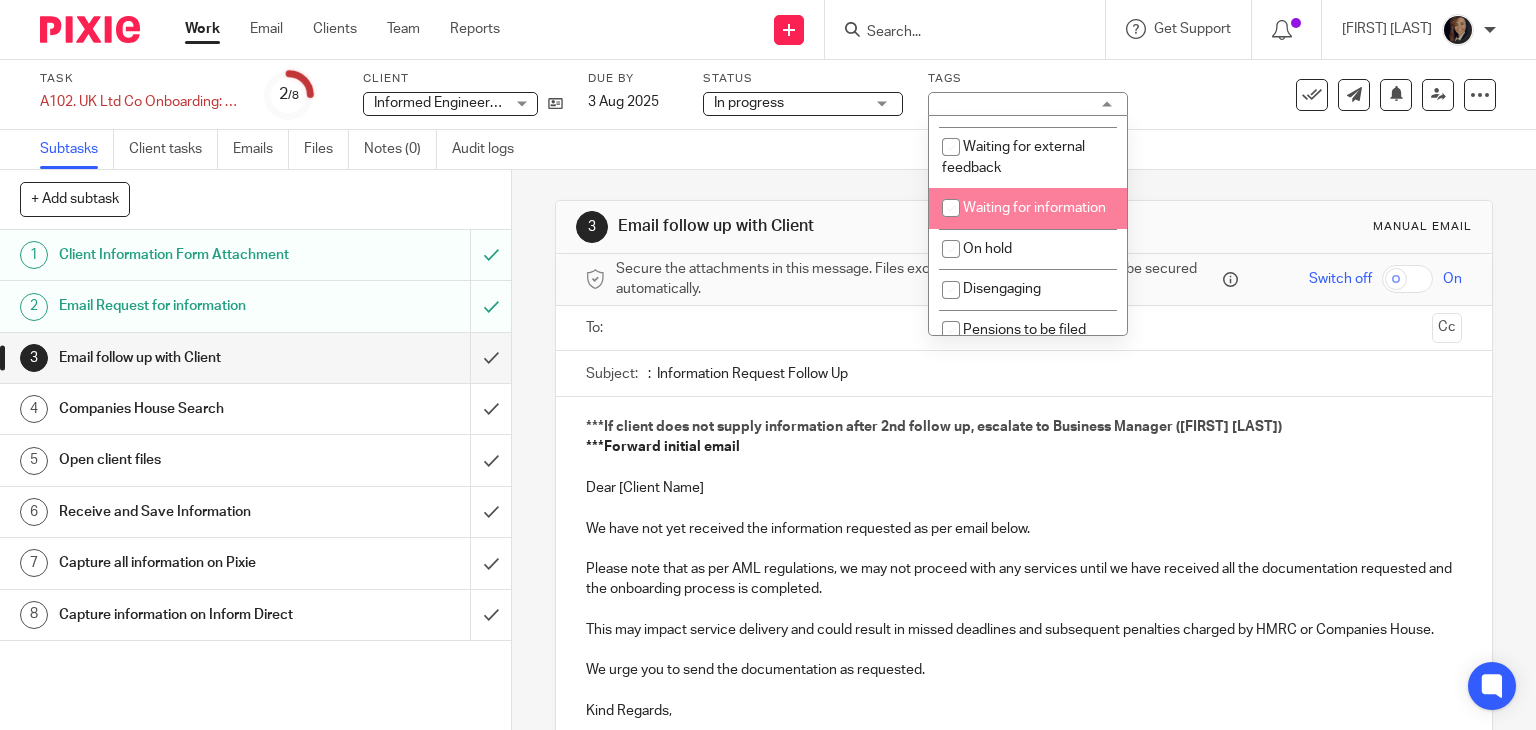 click on "Waiting for information" at bounding box center (1028, 208) 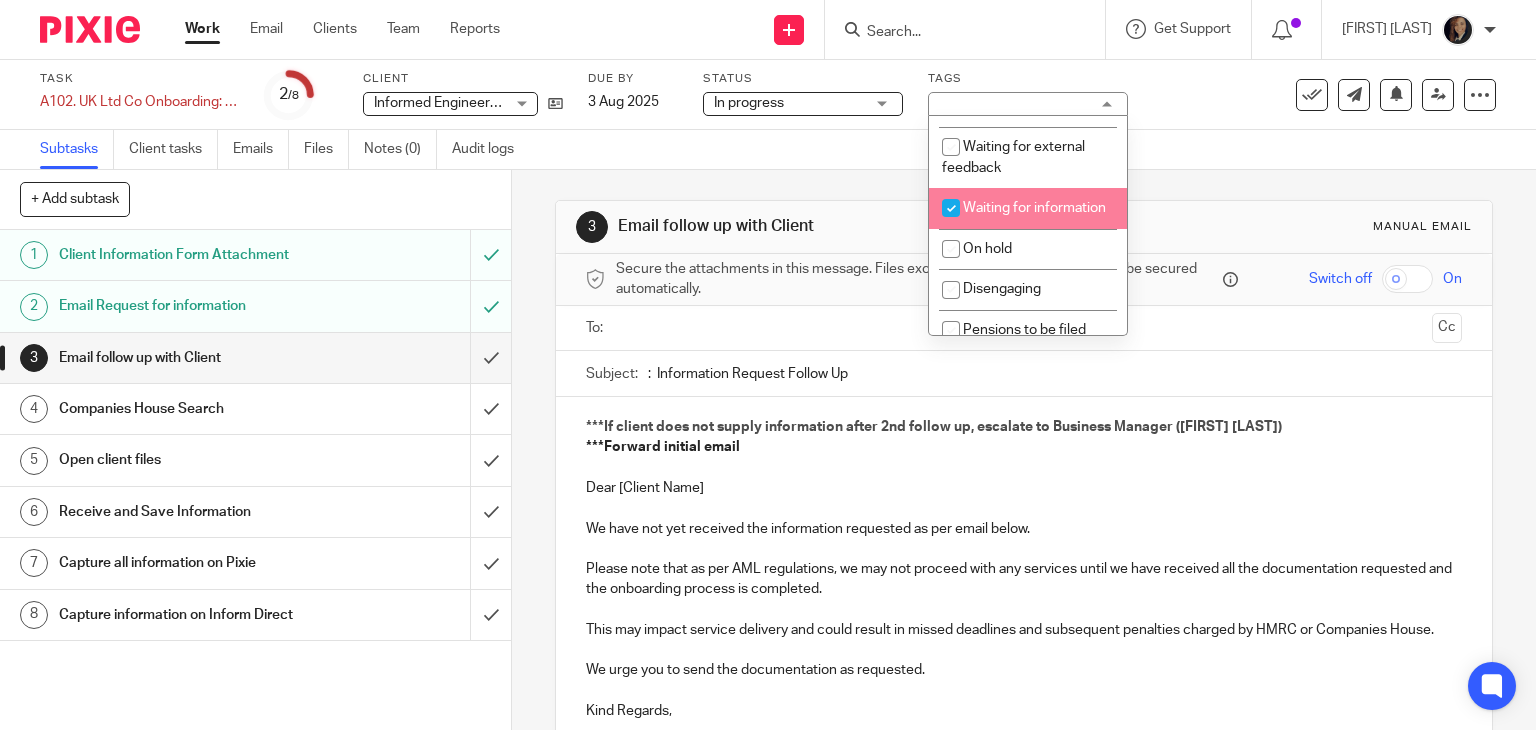 checkbox on "true" 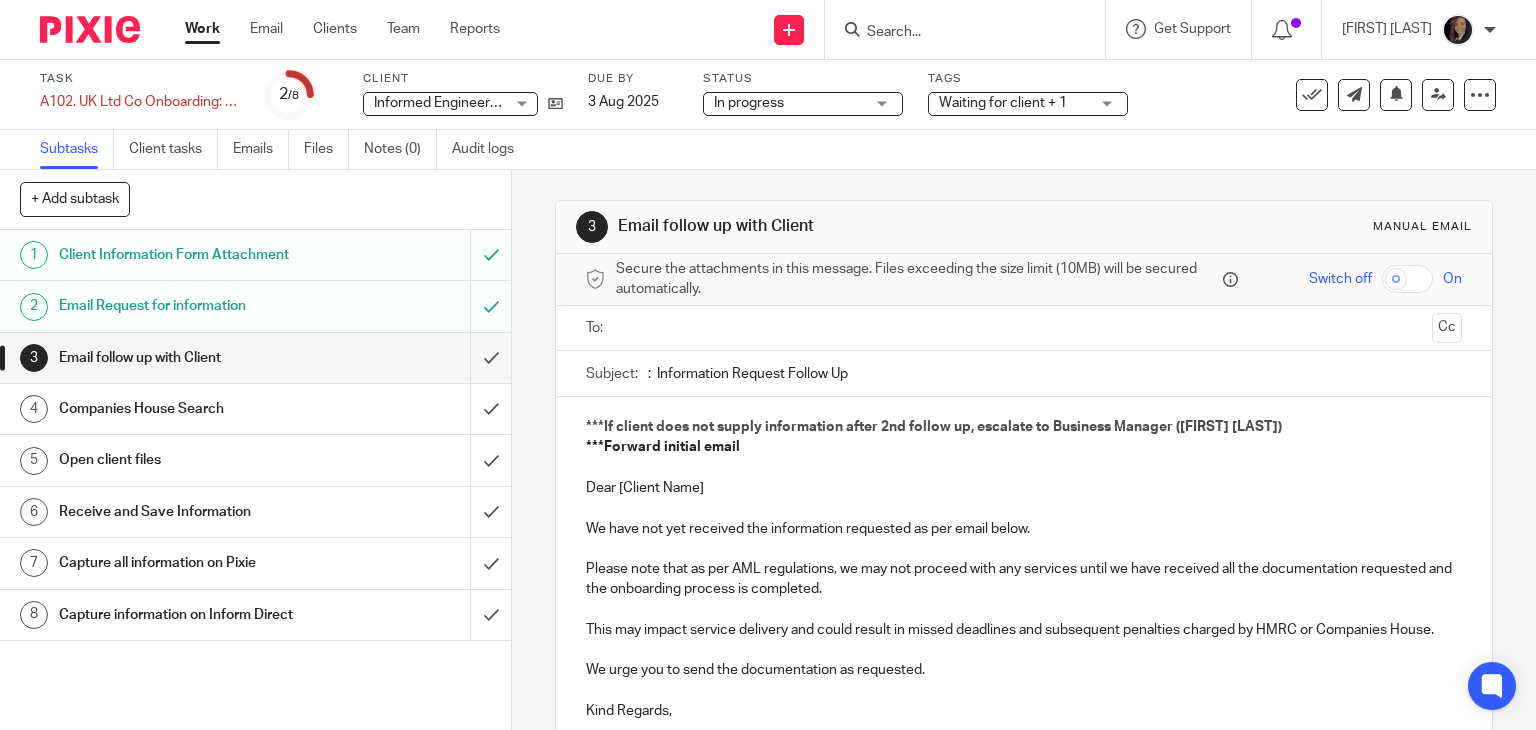 click on "Email follow up with Client" at bounding box center [254, 358] 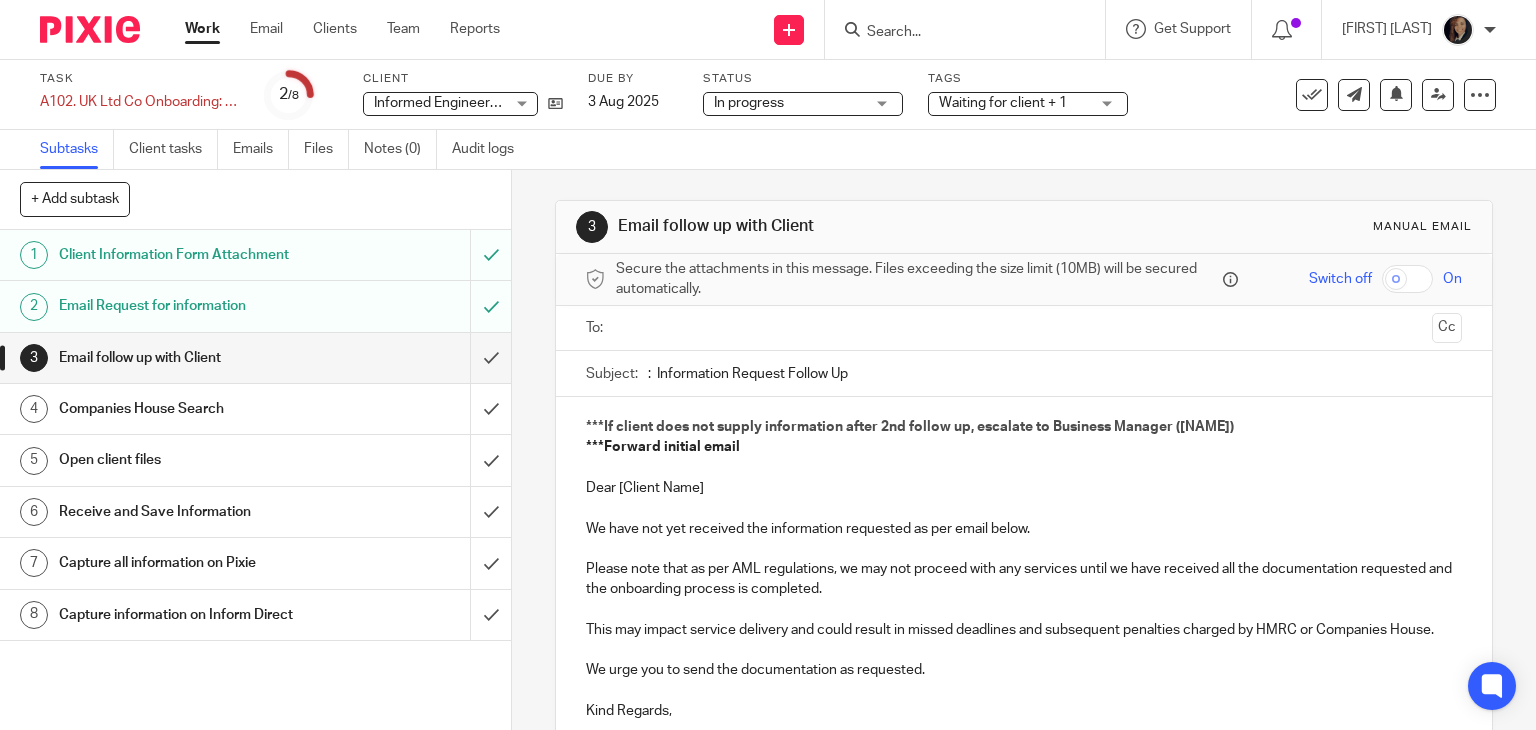 drag, startPoint x: 0, startPoint y: 0, endPoint x: 372, endPoint y: 411, distance: 554.35095 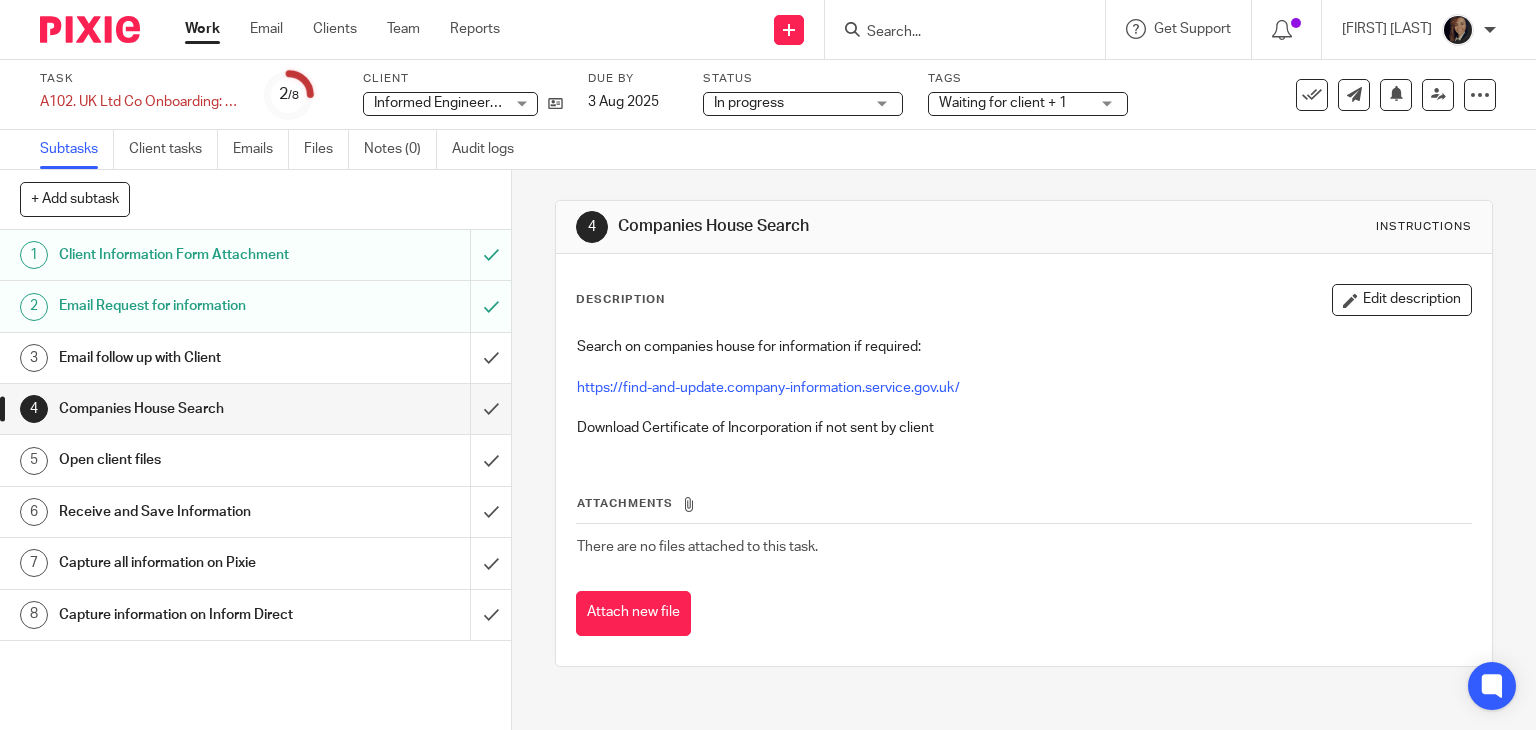 scroll, scrollTop: 0, scrollLeft: 0, axis: both 